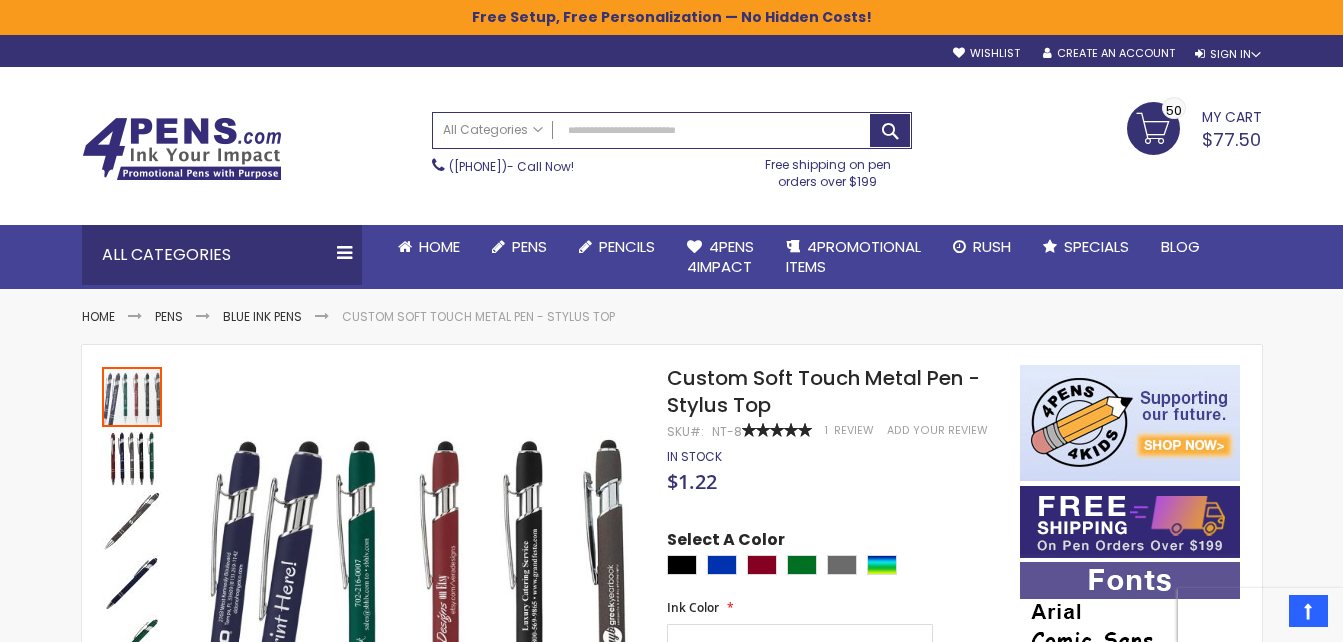 scroll, scrollTop: 160, scrollLeft: 0, axis: vertical 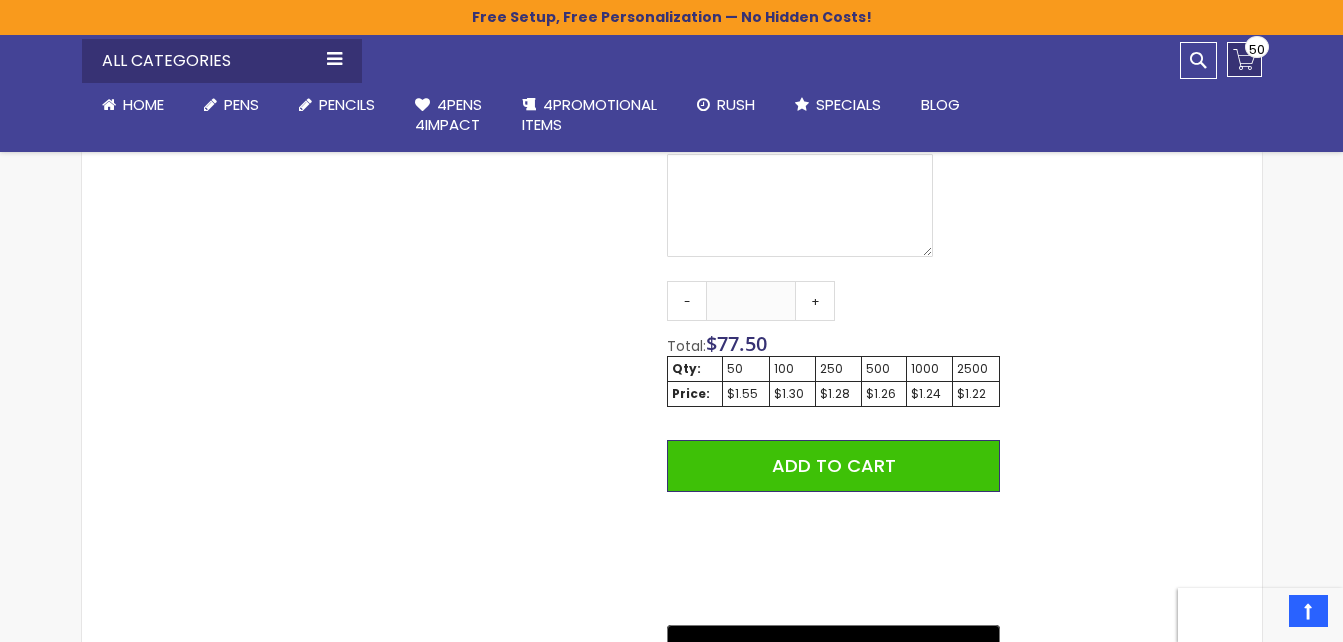 click on "My Cart
$77.50
50
50
items" at bounding box center [1244, 59] 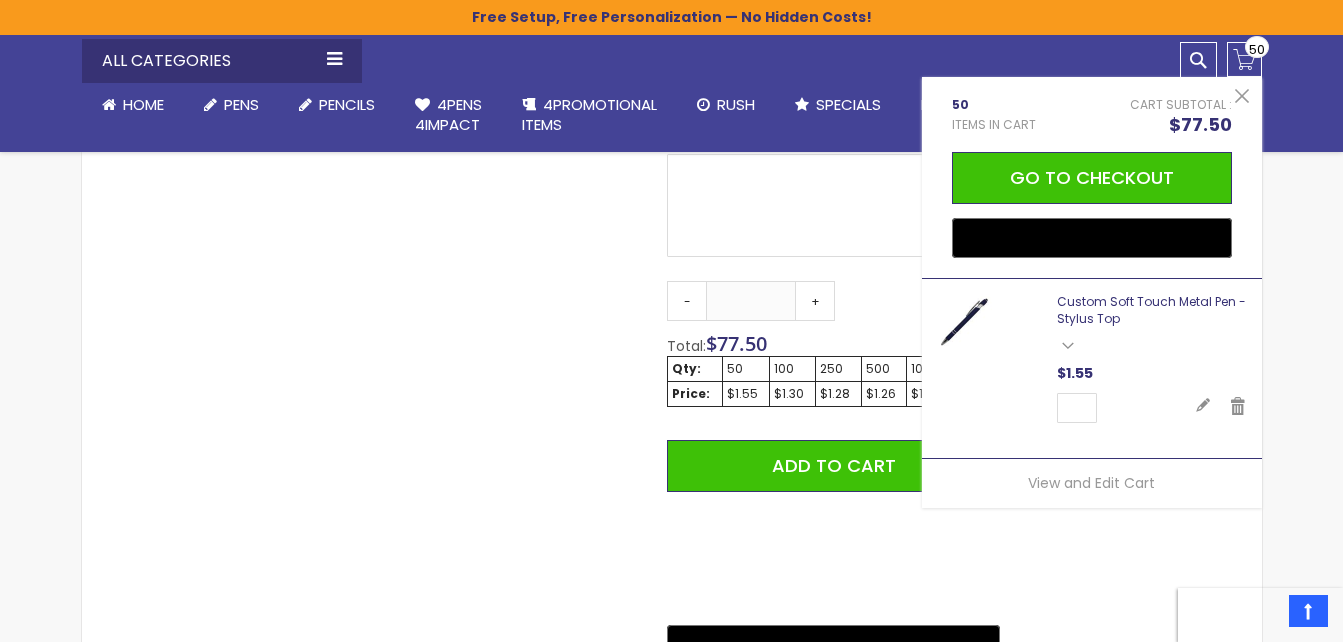 click on "Custom Soft Touch Metal Pen - Stylus Top" at bounding box center [1151, 309] 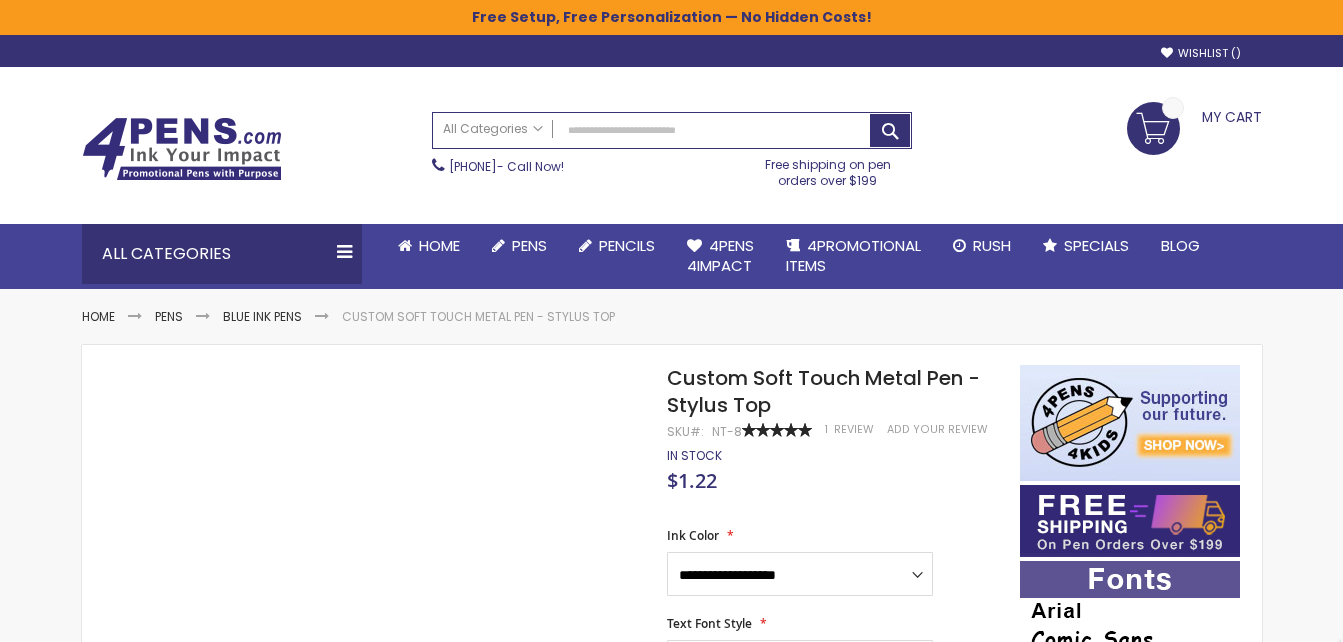 scroll, scrollTop: 0, scrollLeft: 0, axis: both 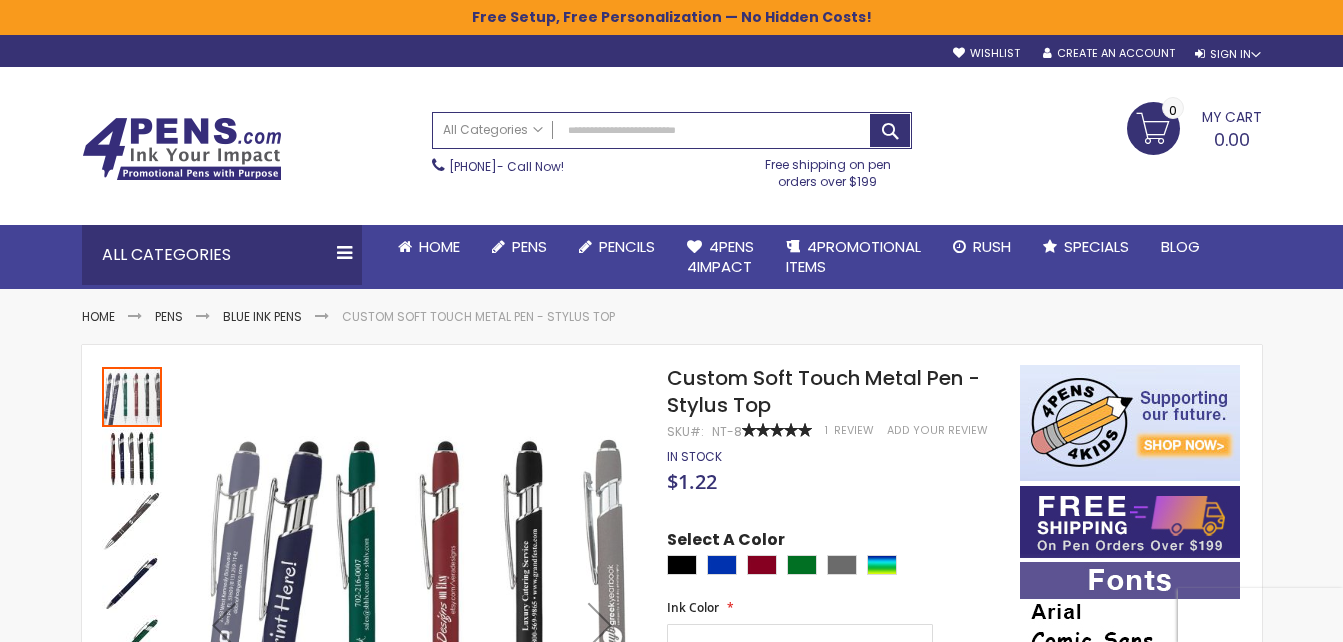 click on "My Cart
0.00
0" at bounding box center (1194, 127) 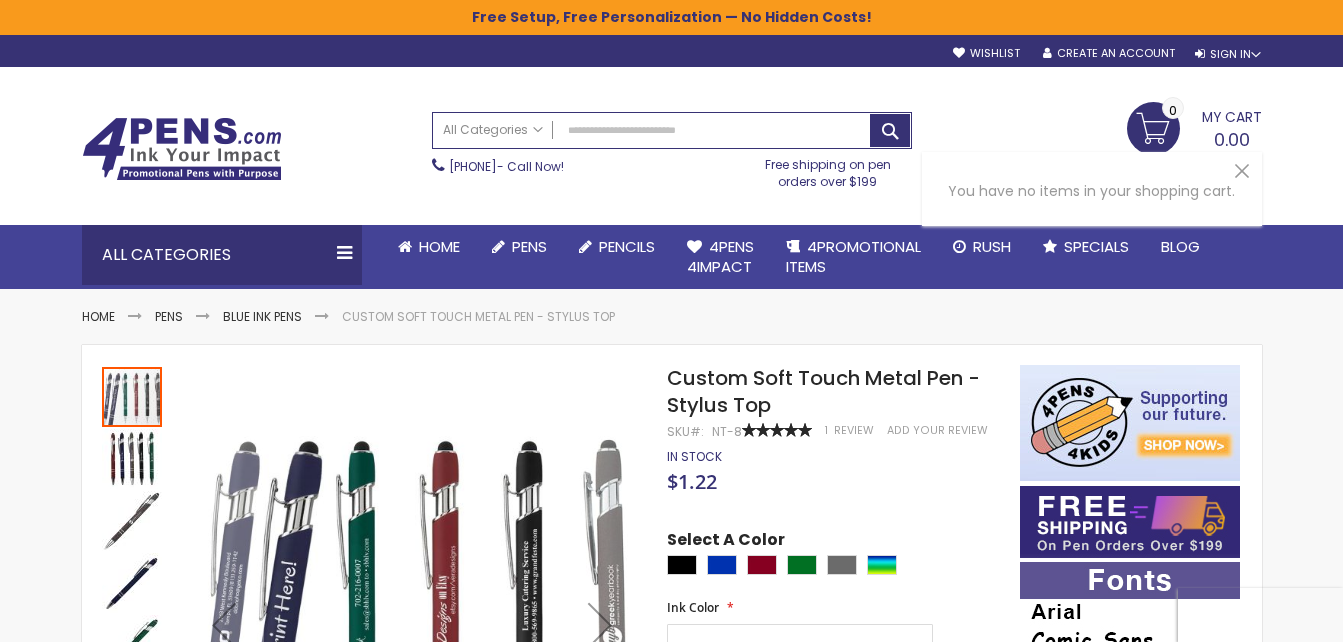 type 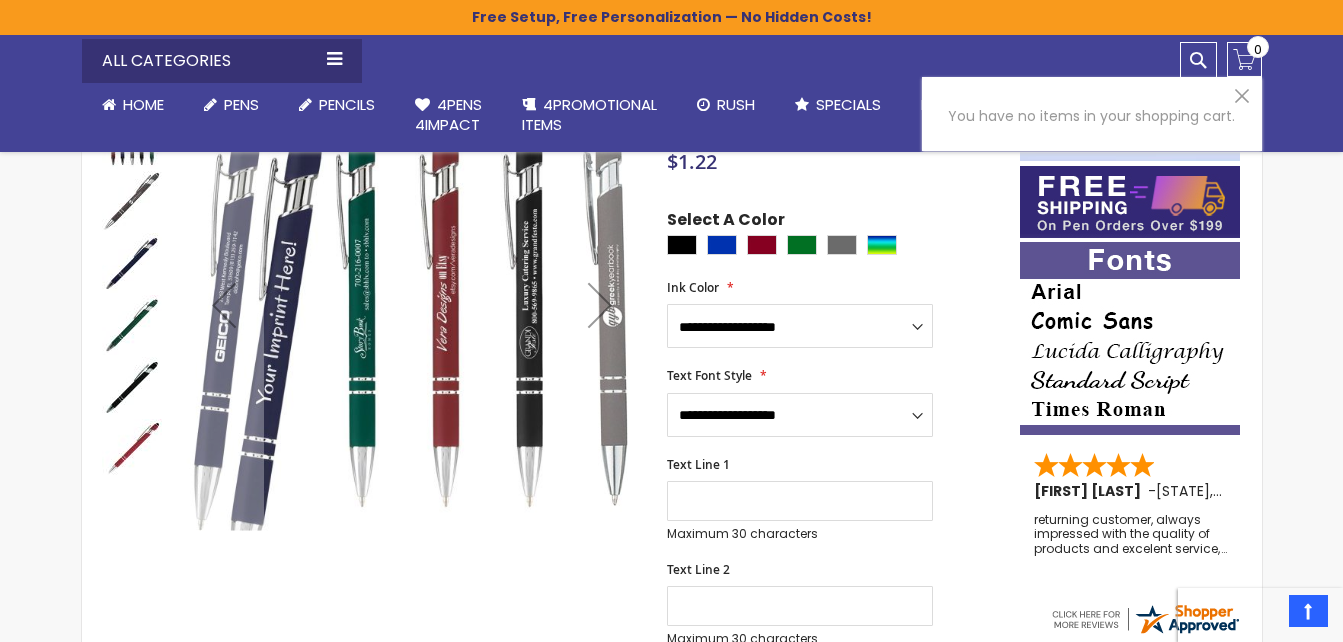 scroll, scrollTop: 280, scrollLeft: 0, axis: vertical 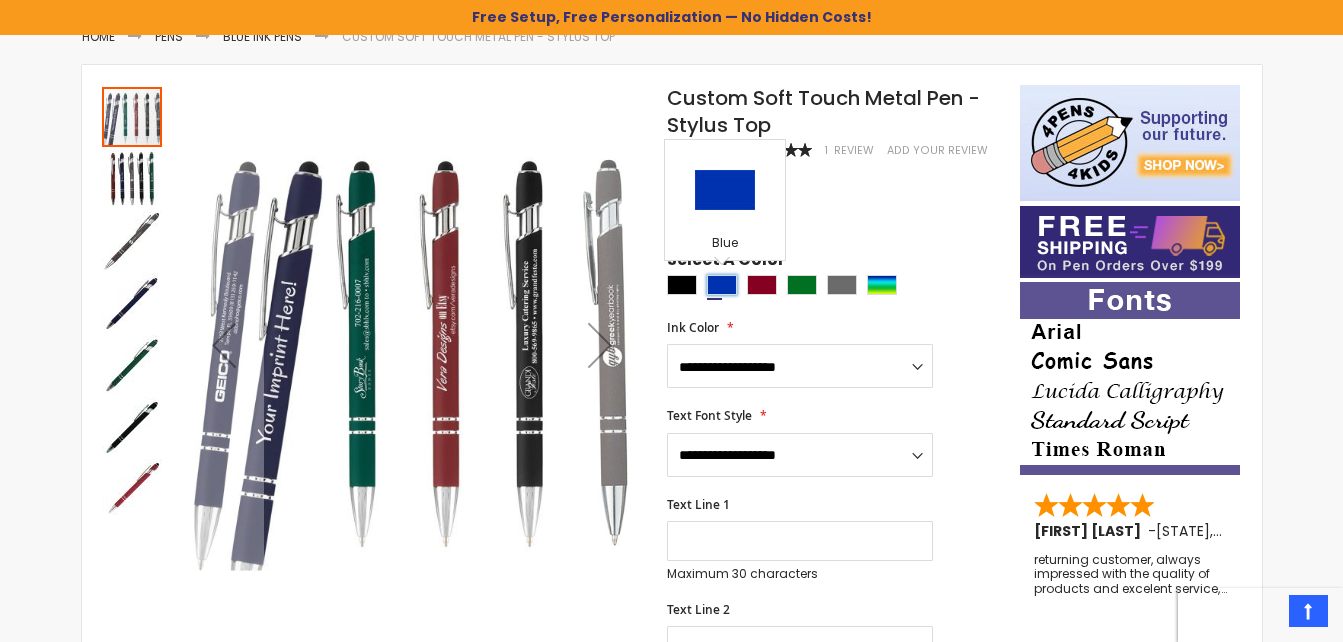 click at bounding box center (722, 285) 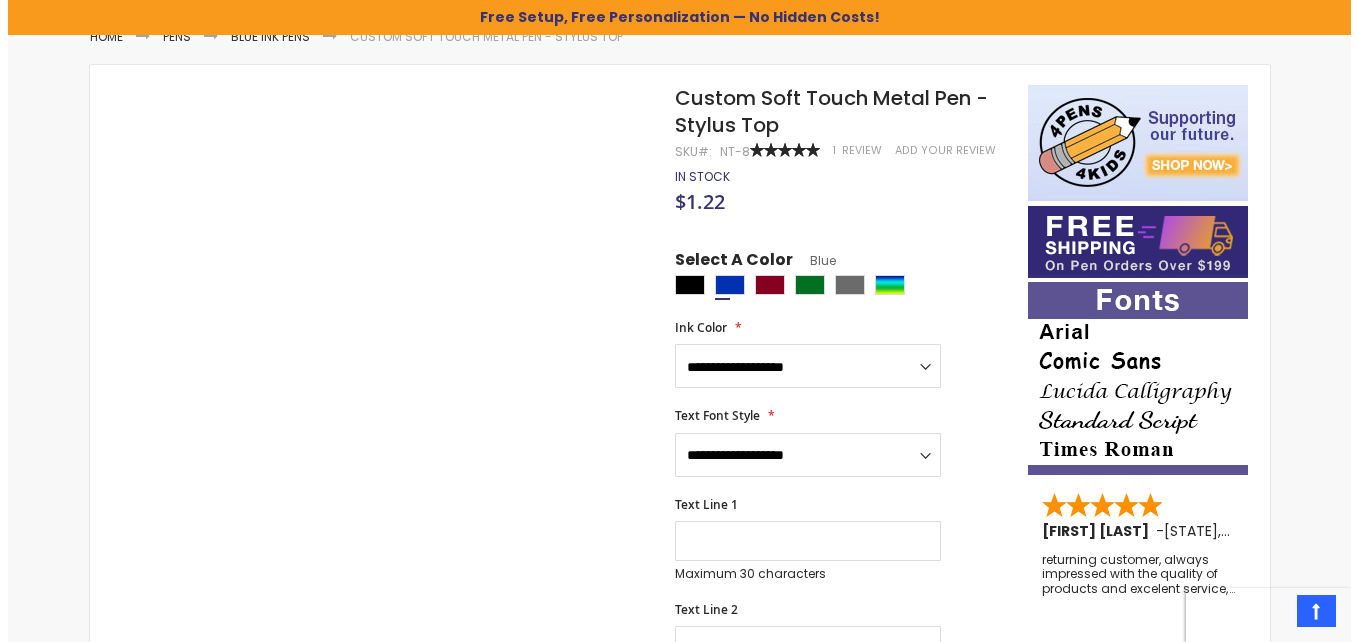 scroll, scrollTop: 0, scrollLeft: 0, axis: both 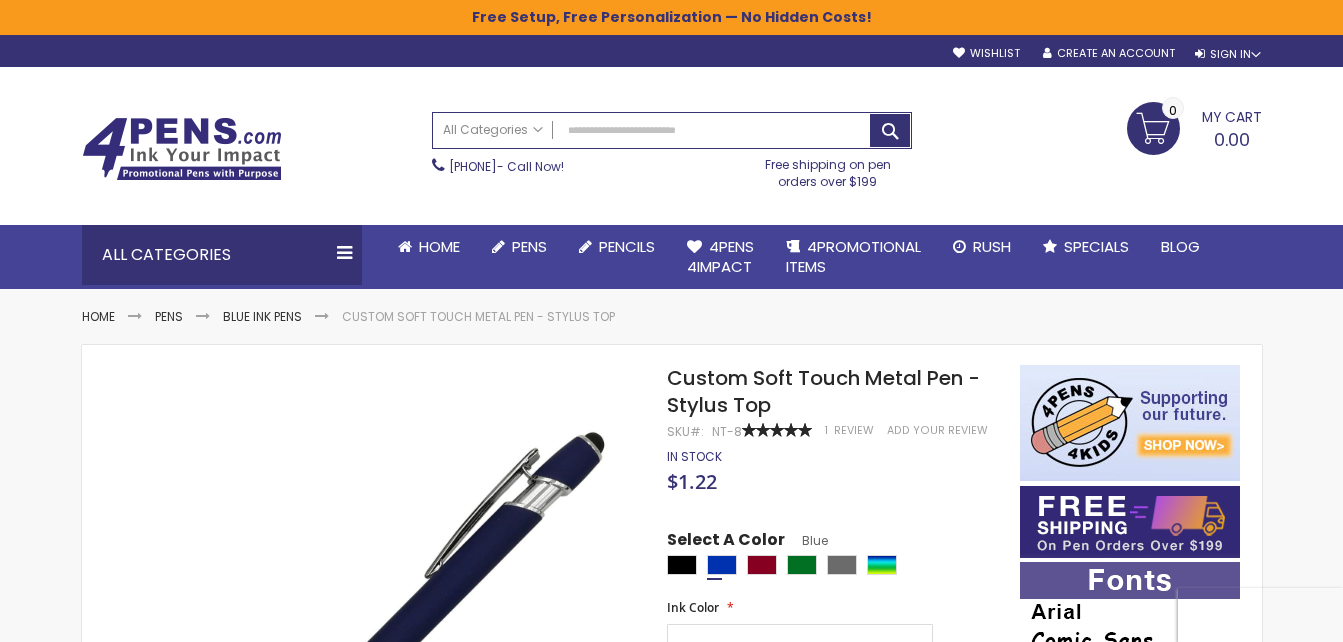 click on "Search
All Categories
All Categories
Pens Plastic Pens Metal Pens Grip Pens Laser Engraved Pens LaserMax® Pens Retractable Pens Wedding Pens BIC® Pens Gel Pens Value Pens Stylus Pens Light Up Pens Stick Pens Mirror Etched Twist Pen Rollerball Antimicrobial Pens Low Minimum Pens Blue ink Pens Pen Gift Sets Hybrid ink Pens Full Color Logo Pens Eco Friendly Pens Novelty Pens USA Pens Multi Color Pens Executive Pens Scented Pens Garland Pens Highlighters New Pens Bestseller Pens Church Pens and Religious Gifts Pencils Carpenter Pencils Mechanical Pencils Custom Golf Pencils Standard #2 Pencils hp-featured Realtor Pens - Promotional Products Promotional Items Custom Mugs Valentine's Day Promotional Gifts Custom Keychains Custom Koozies - Can Coolers Custom Sticky Notes Custom Umbrellas Custom Notebooks Custom Tote Bags  Custom Tumblers Custom Backpacks Custom Coolers Golf" at bounding box center (672, 150) 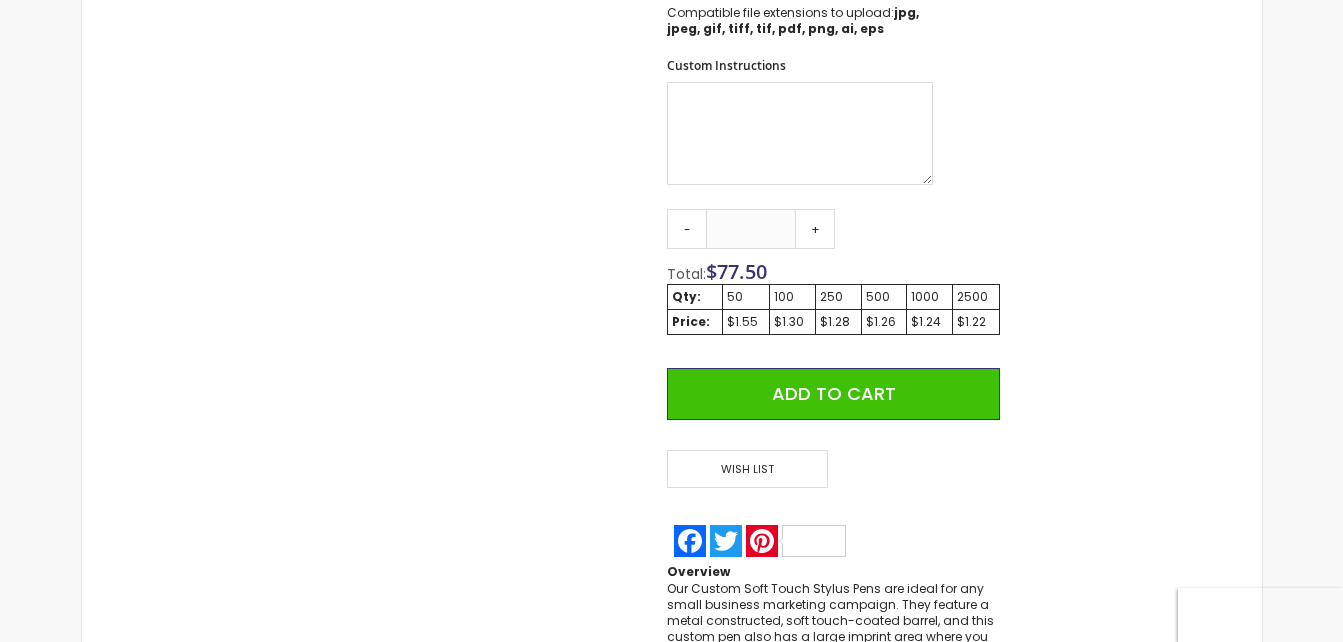 scroll, scrollTop: 960, scrollLeft: 0, axis: vertical 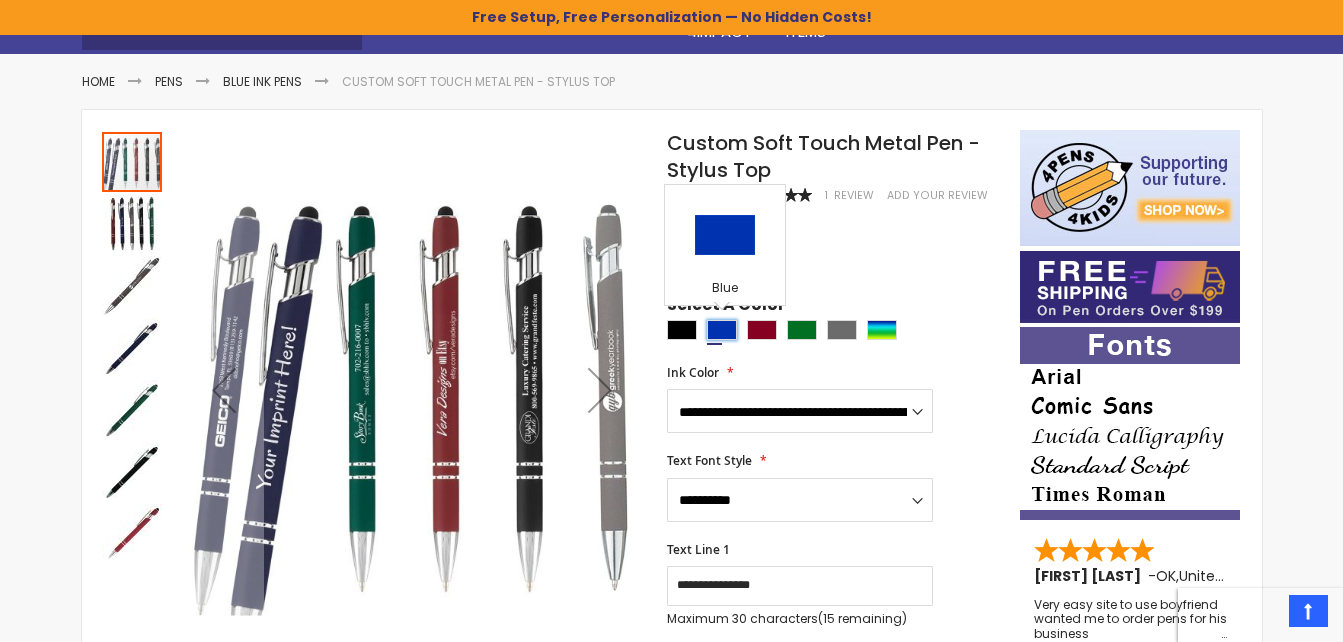 click at bounding box center (722, 330) 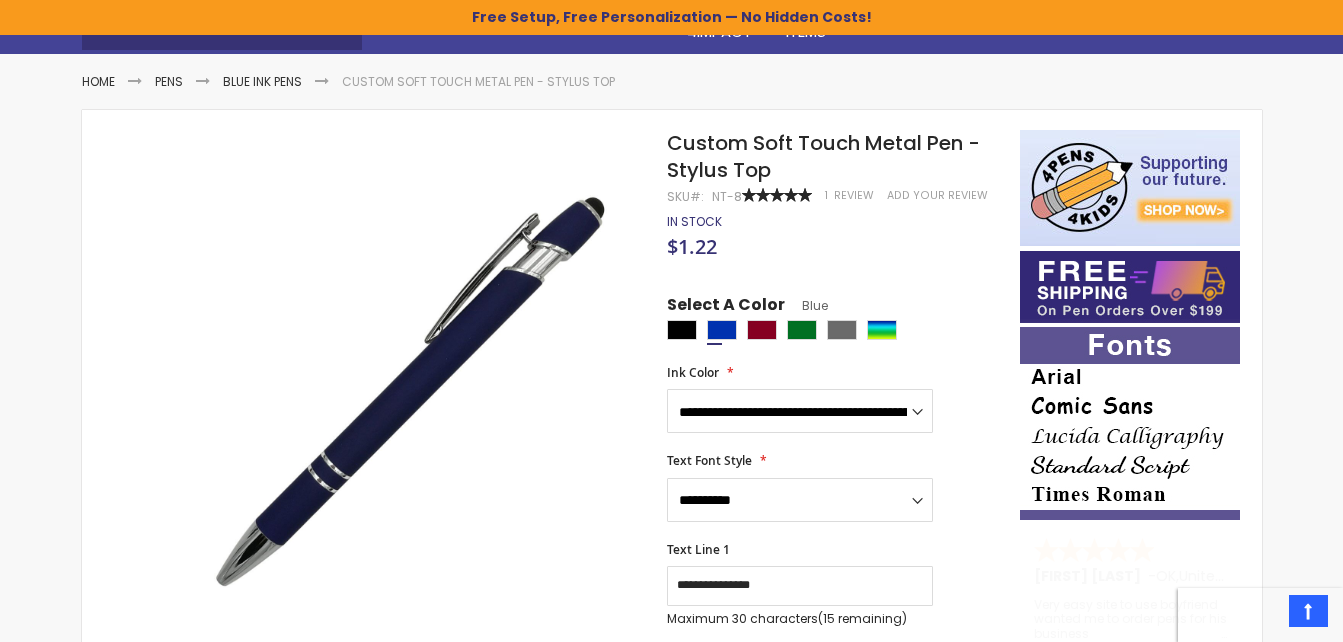 click on "**********" at bounding box center [833, 584] 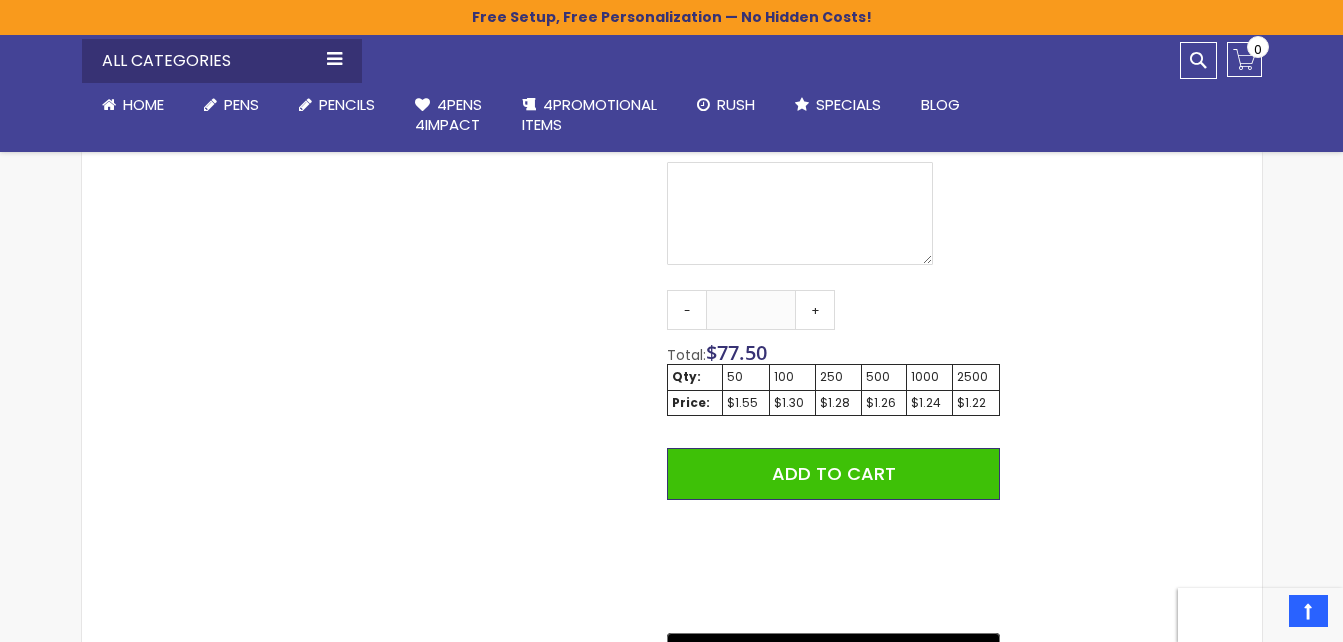scroll, scrollTop: 955, scrollLeft: 0, axis: vertical 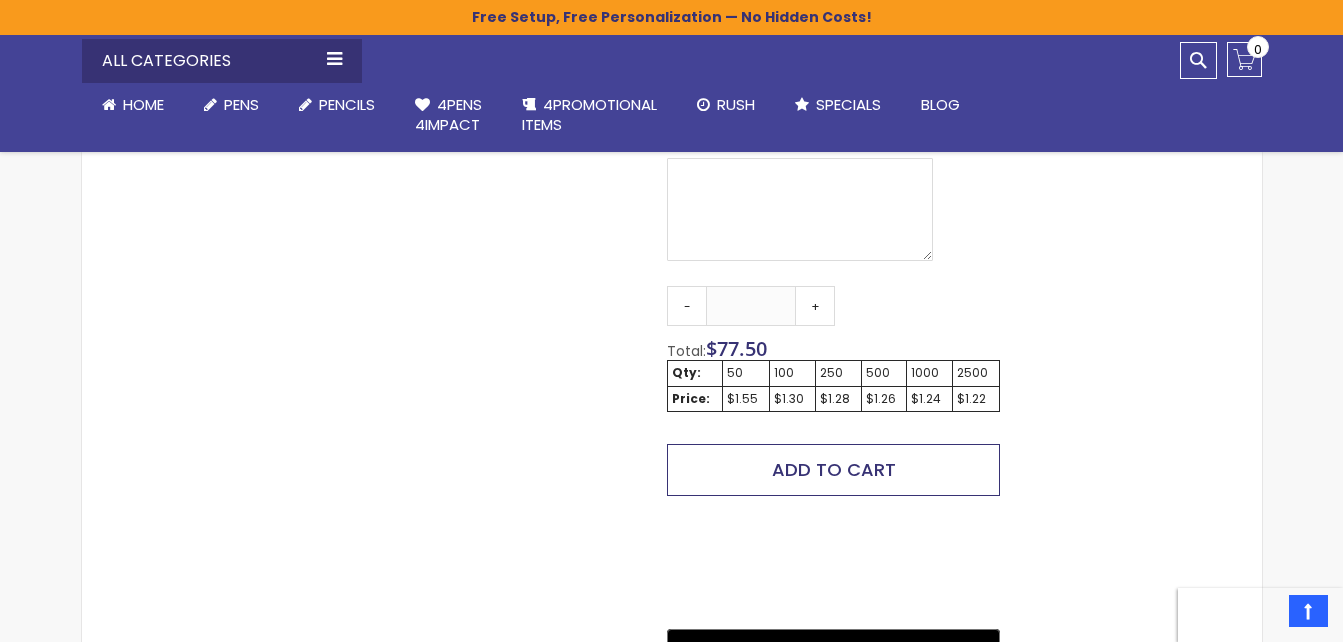 click on "Add to Cart" at bounding box center [833, 470] 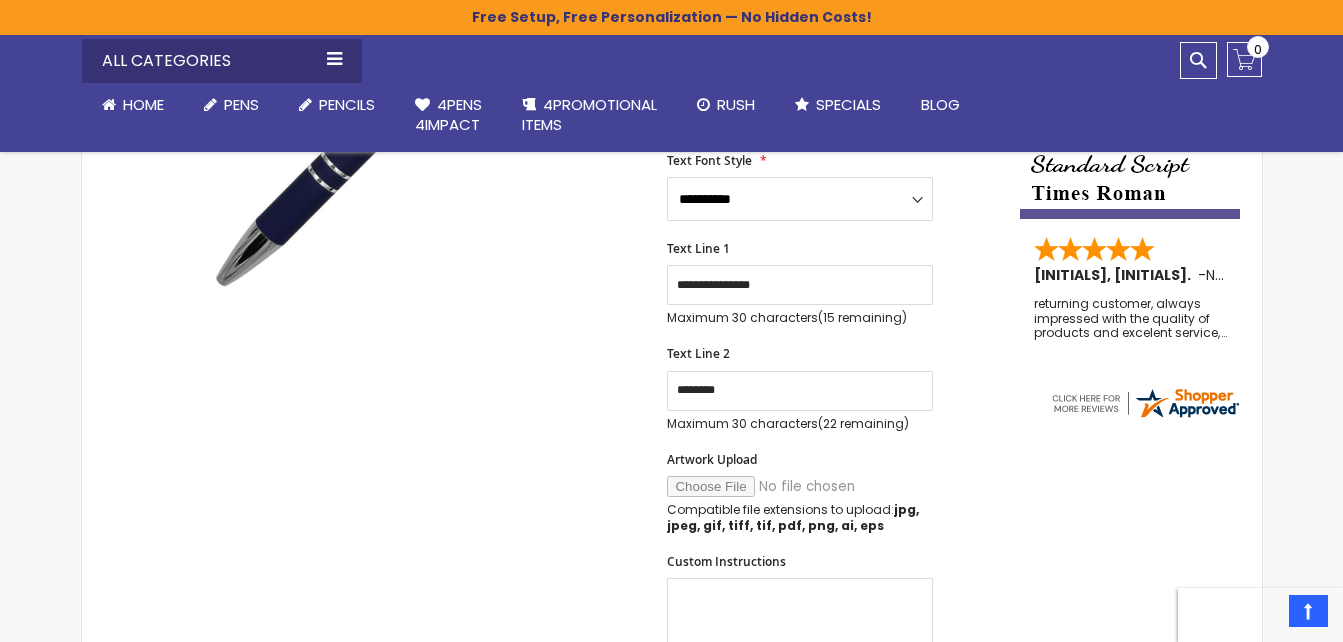 scroll, scrollTop: 508, scrollLeft: 0, axis: vertical 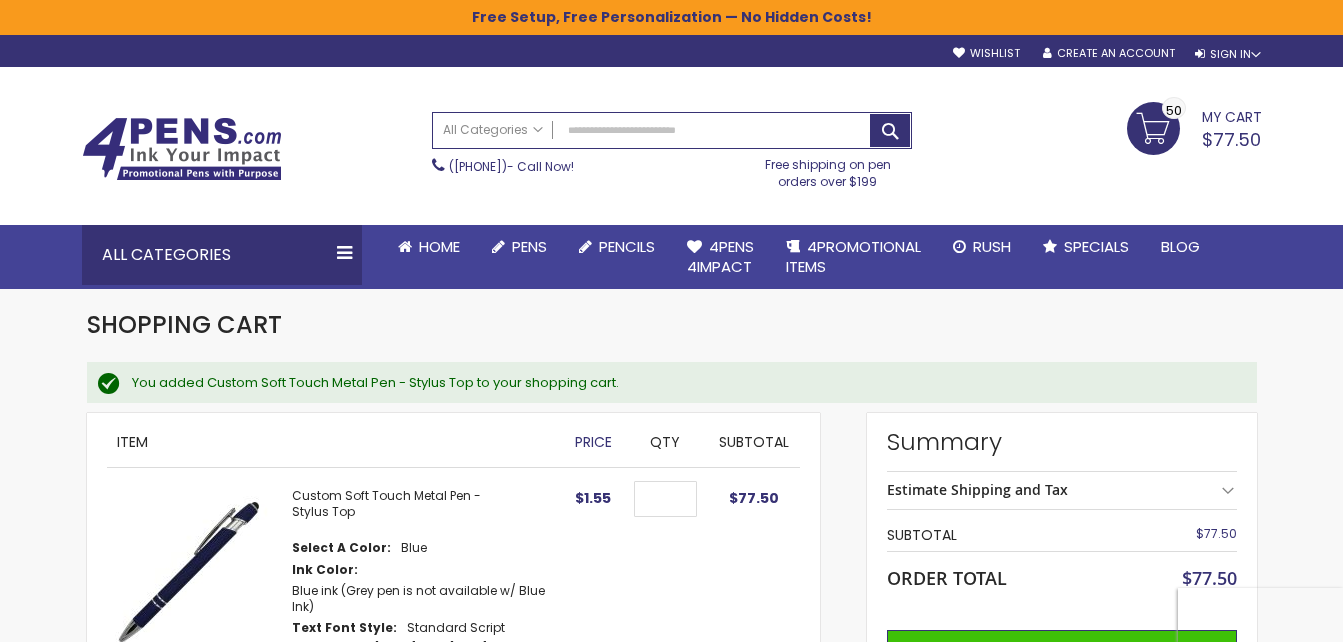 click on "My Cart
$77.50
50
50
items" at bounding box center [1194, 127] 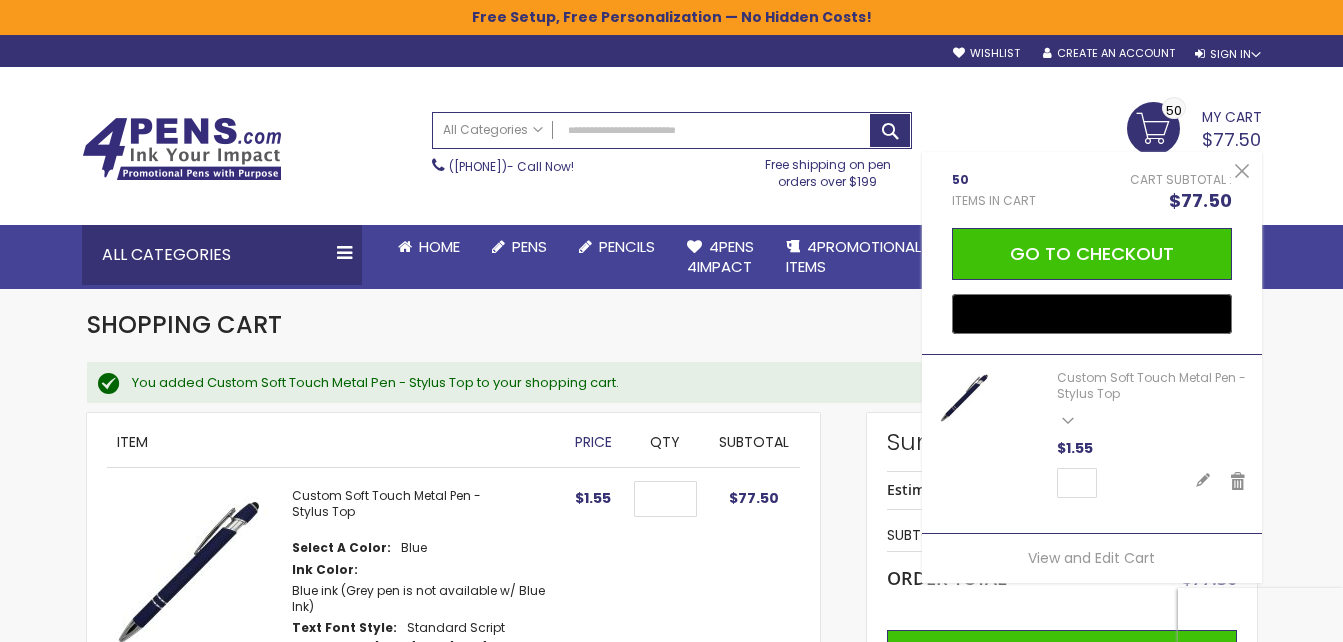 click on "Skip to Content
sample
Wishlist
Sign Out
Sign In
Sign In
Login
Forgot Your Password?
Create an Account
My Account
Toggle Nav
Search
All Categories
Pens" at bounding box center [671, 850] 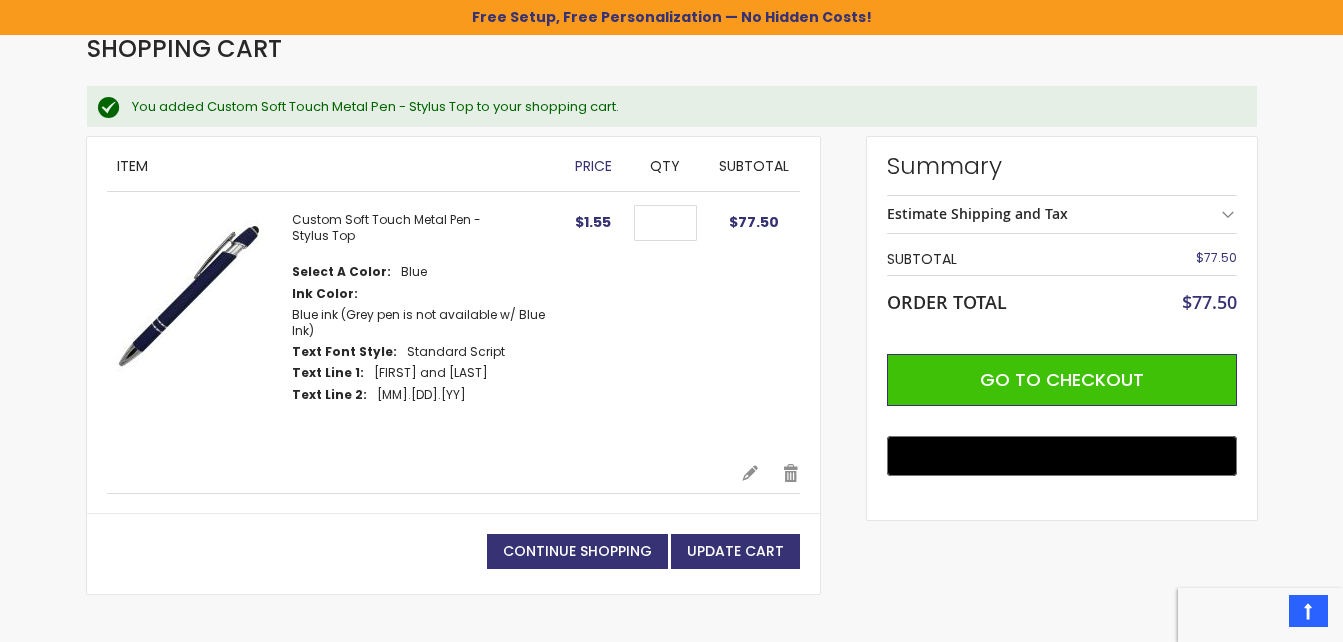scroll, scrollTop: 280, scrollLeft: 0, axis: vertical 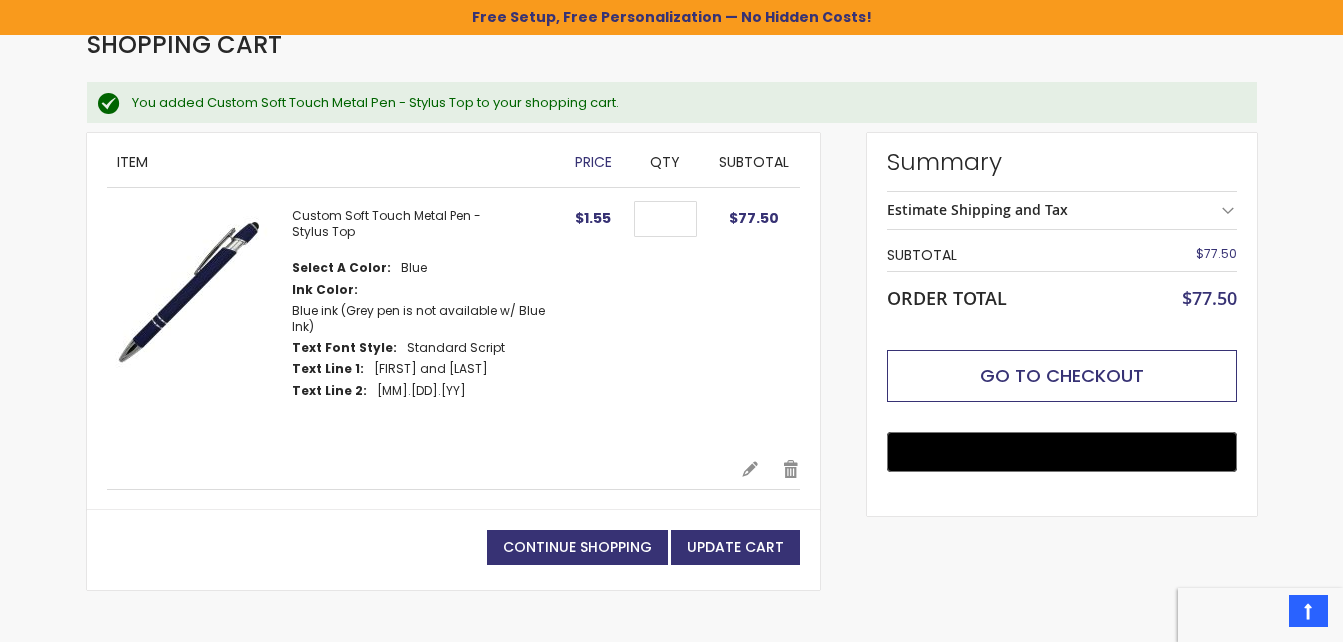 click on "Go to Checkout" at bounding box center (1062, 375) 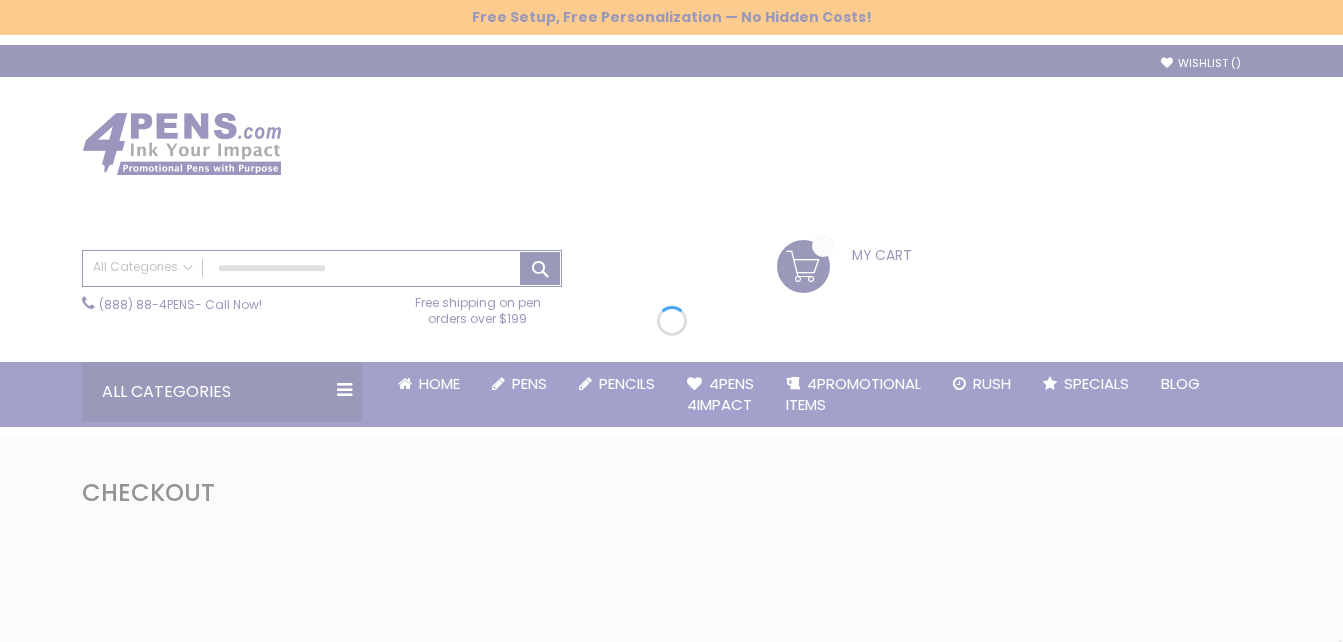scroll, scrollTop: 0, scrollLeft: 0, axis: both 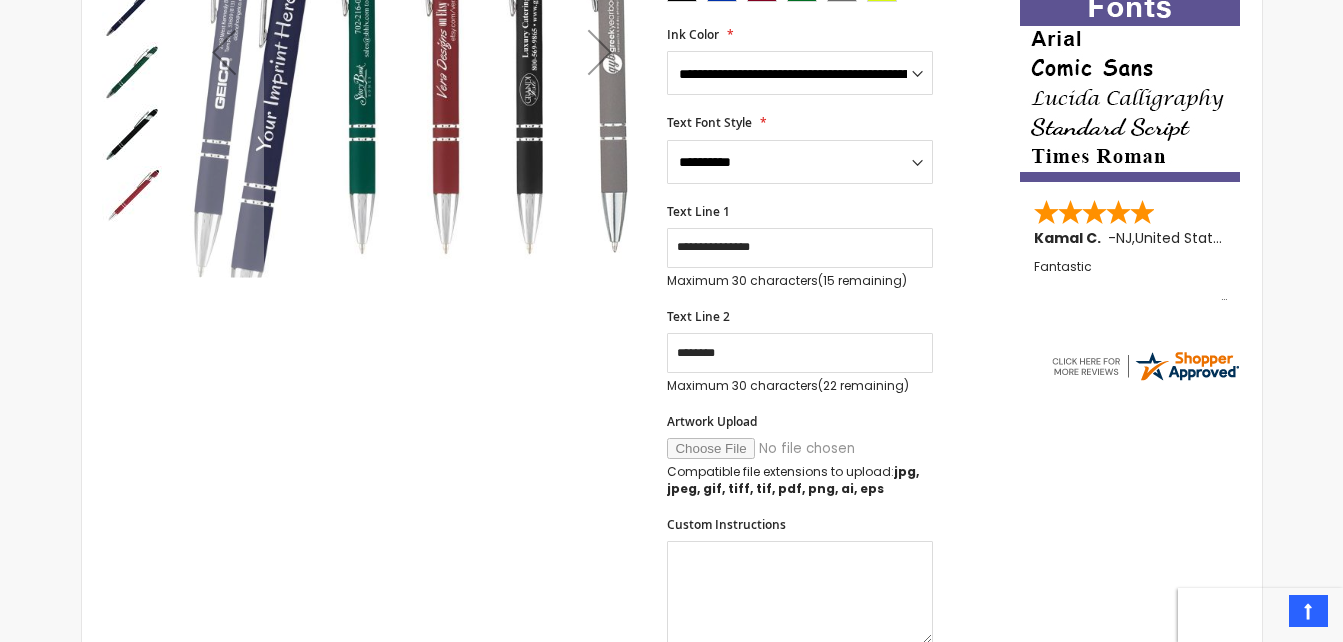 click on "Skip to Content
sample
Wishlist
Sign Out
Sign In
Sign In
Login
Forgot Your Password?
Create an Account
My Account
Toggle Nav
Search
All Categories
Pens" at bounding box center (671, 644) 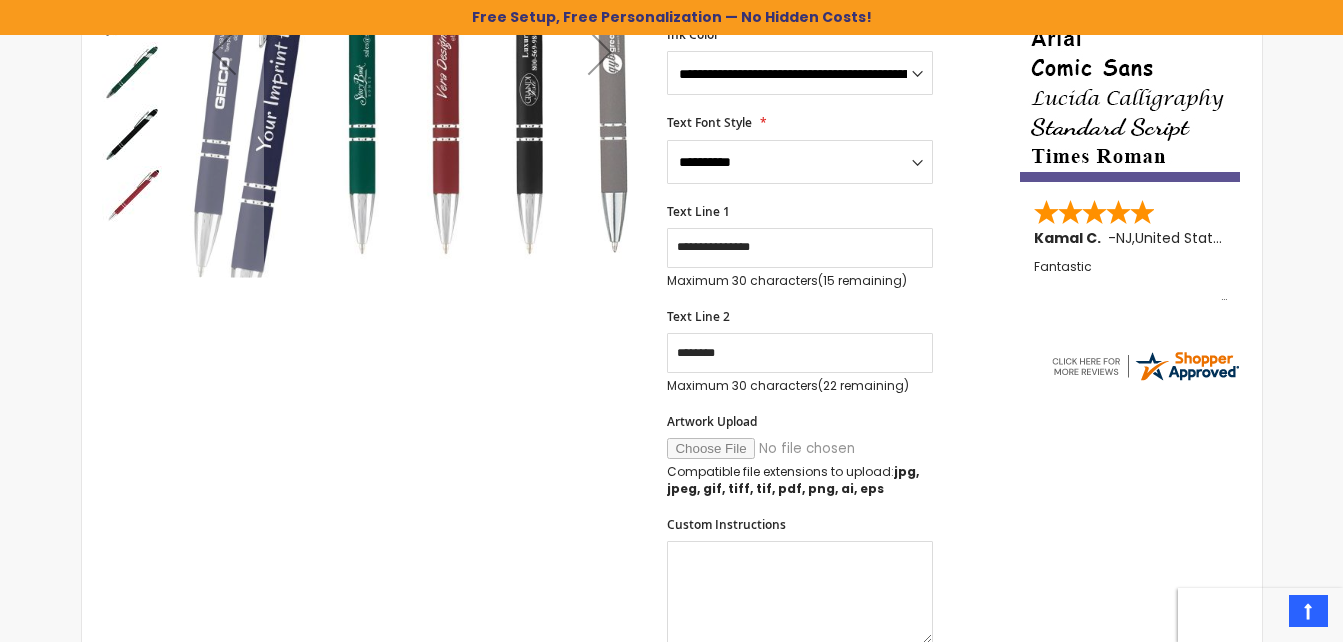 scroll, scrollTop: 508, scrollLeft: 0, axis: vertical 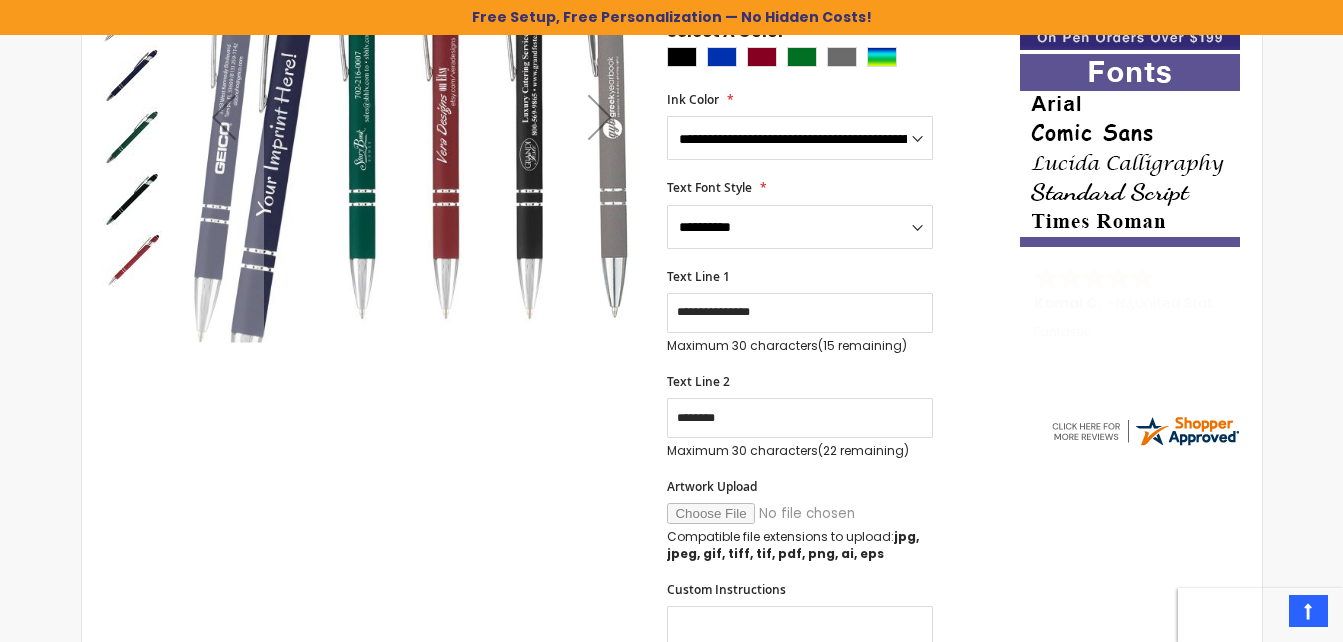 drag, startPoint x: 38, startPoint y: 95, endPoint x: 42, endPoint y: 221, distance: 126.06348 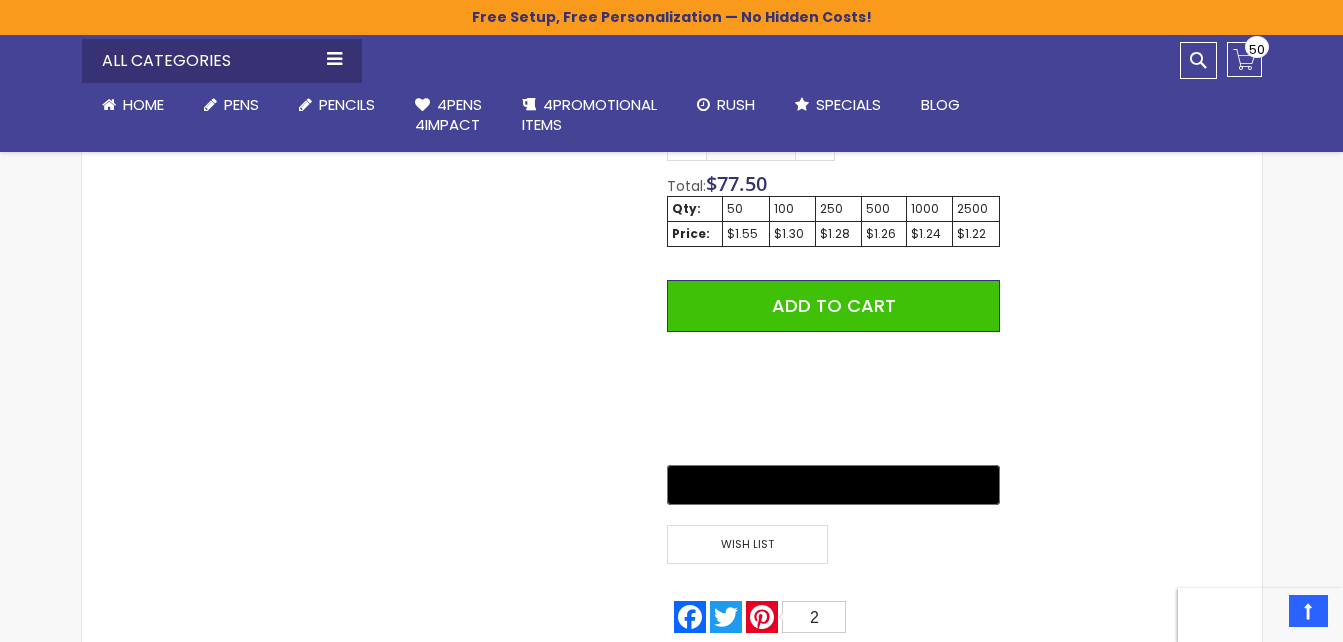 scroll, scrollTop: 1000, scrollLeft: 0, axis: vertical 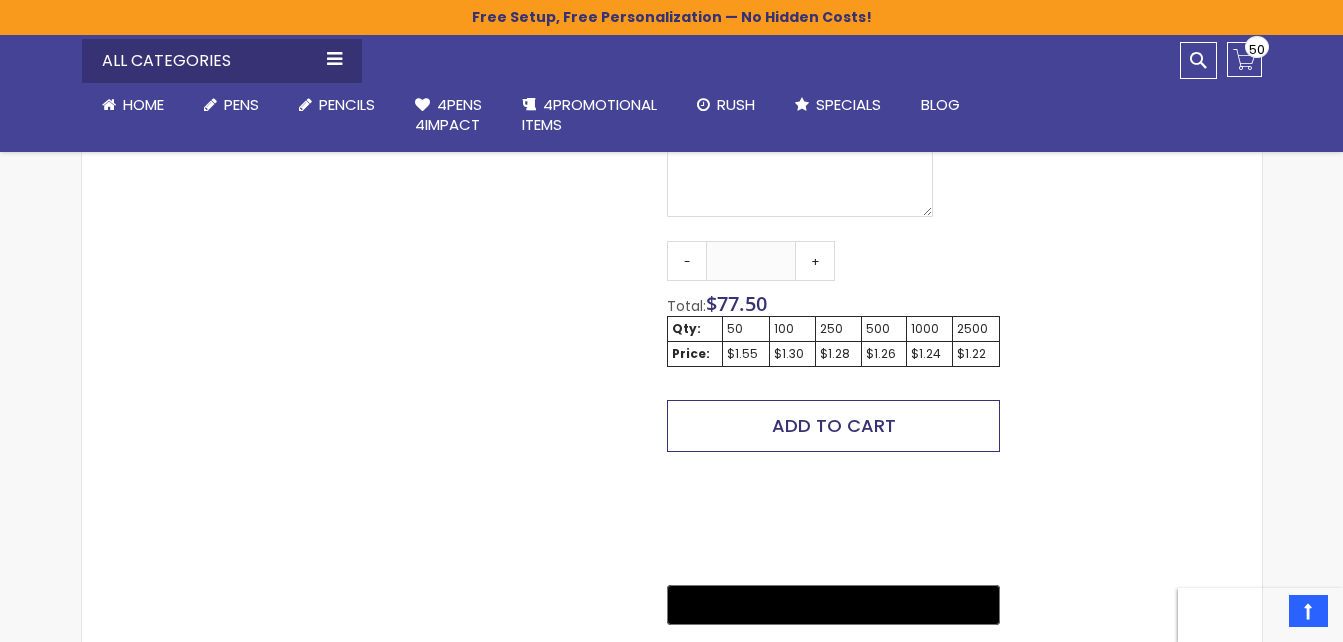 click on "Add to Cart" at bounding box center (834, 425) 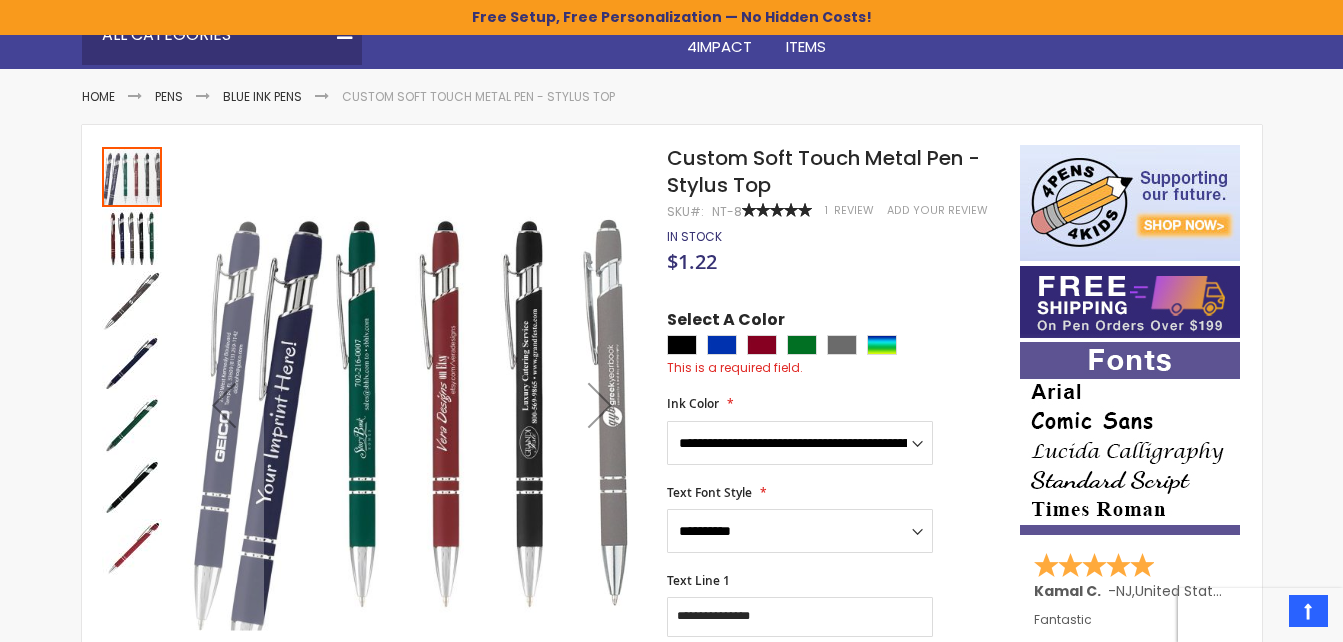 scroll, scrollTop: 208, scrollLeft: 0, axis: vertical 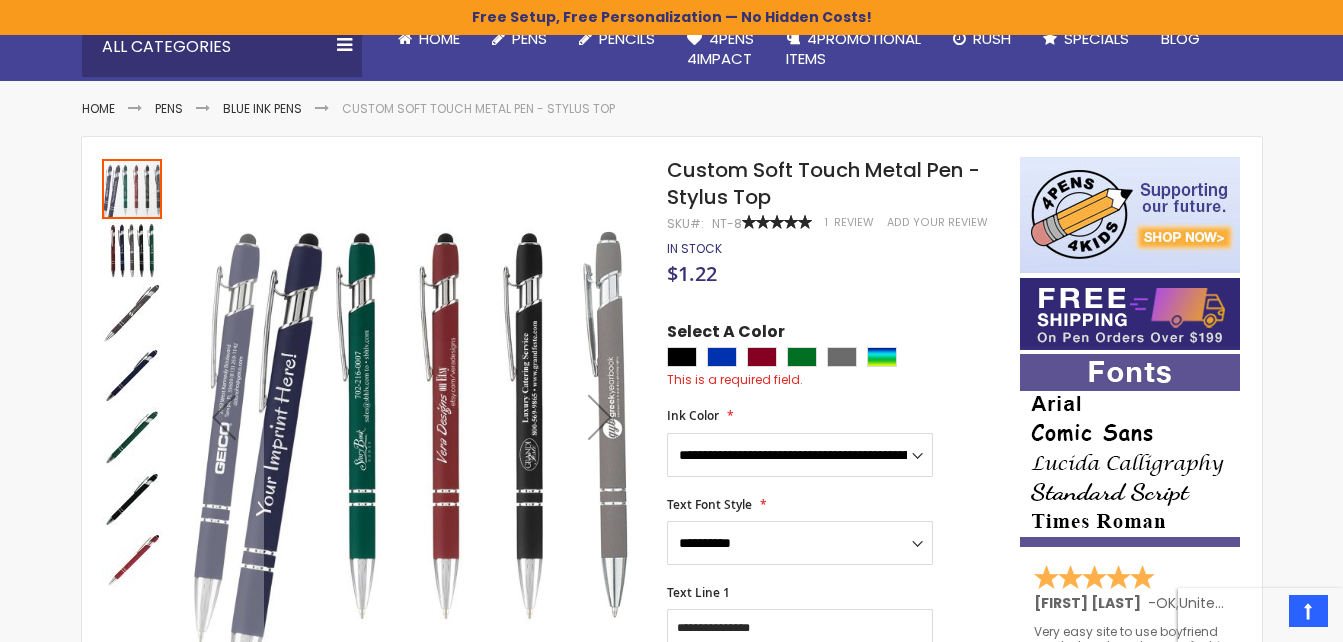 click on "Select A Color" at bounding box center [726, 334] 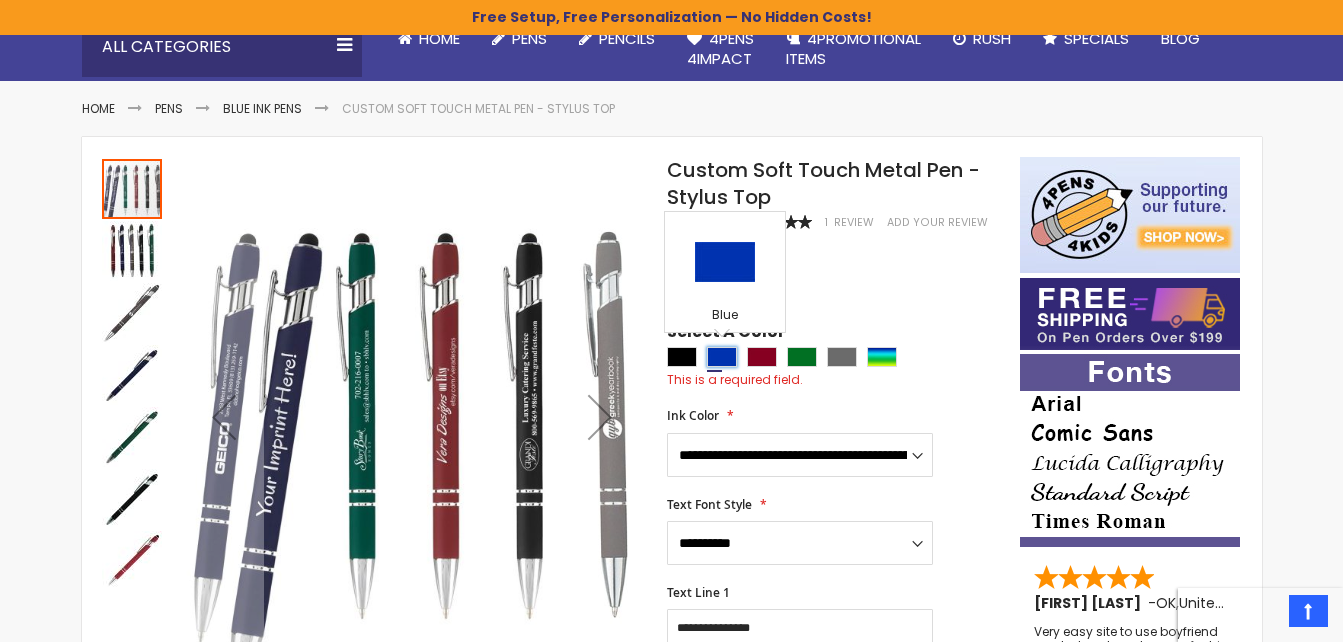 click at bounding box center [722, 357] 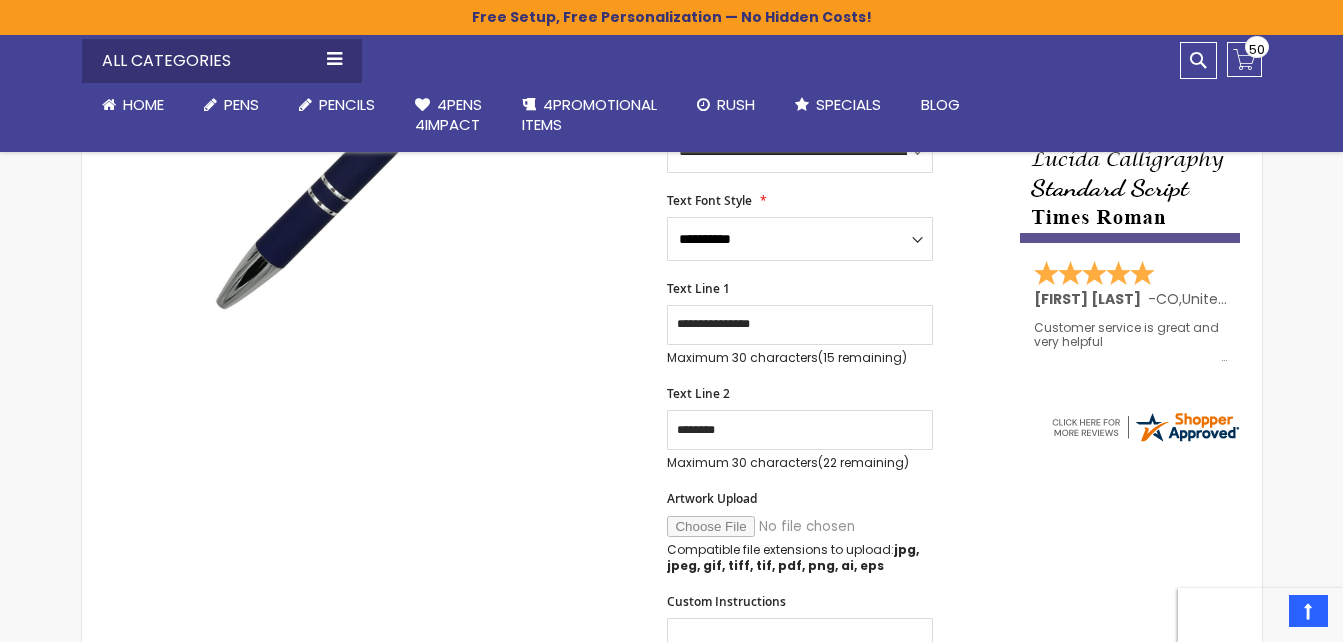 scroll, scrollTop: 528, scrollLeft: 0, axis: vertical 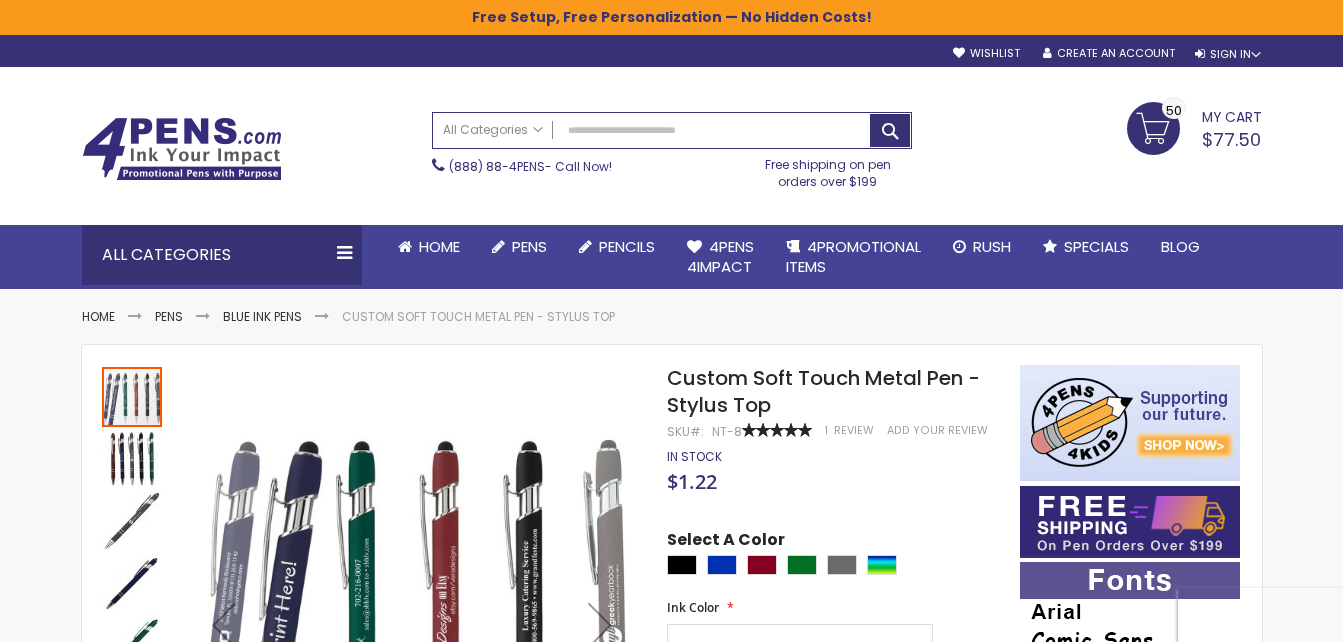 click on "My Cart
$77.50
50
50
items" at bounding box center [1194, 127] 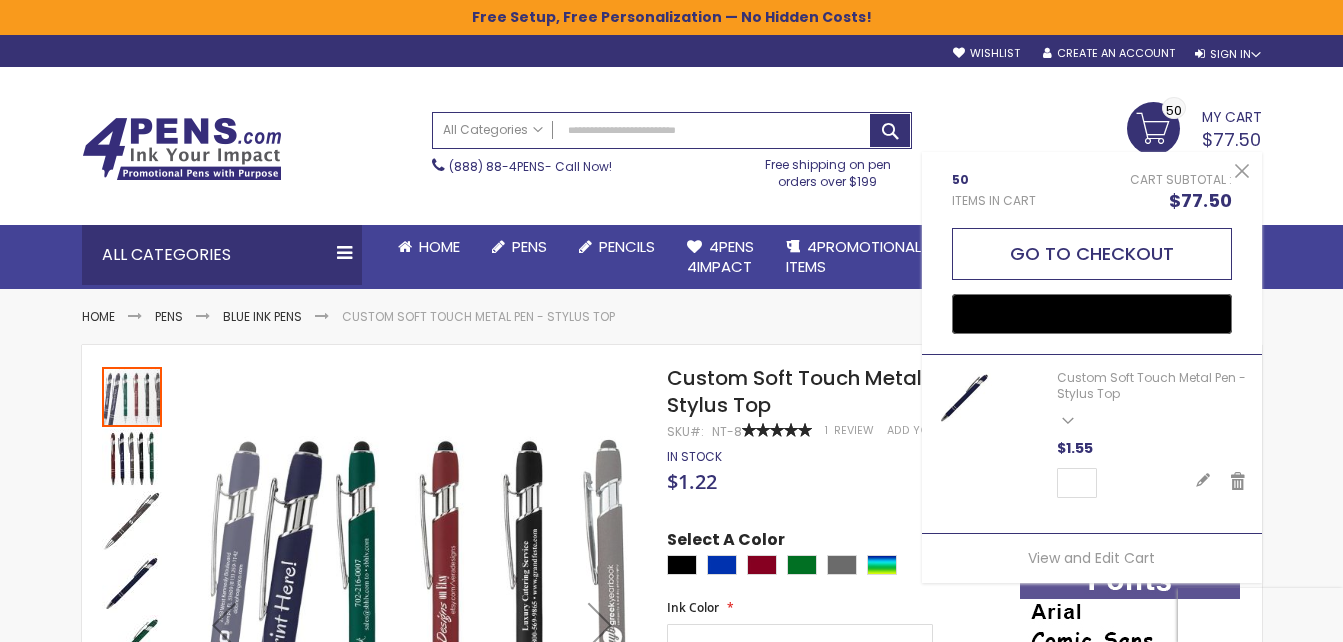 click on "Go to Checkout" at bounding box center [1092, 254] 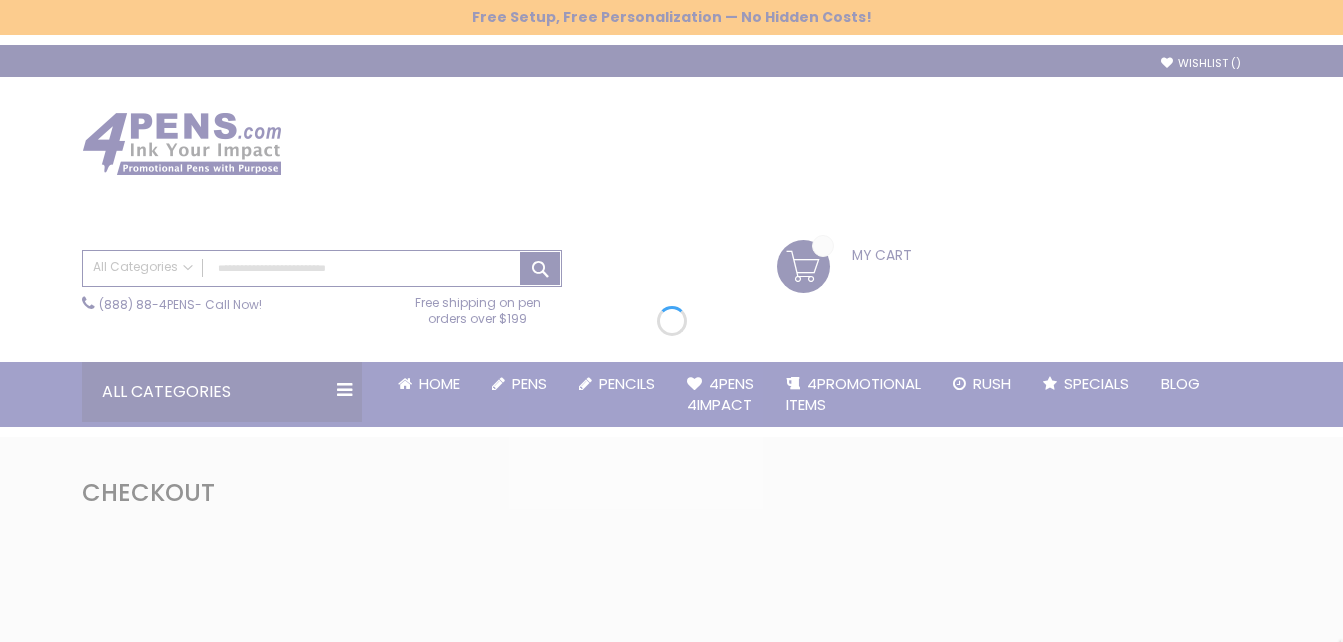 scroll, scrollTop: 0, scrollLeft: 0, axis: both 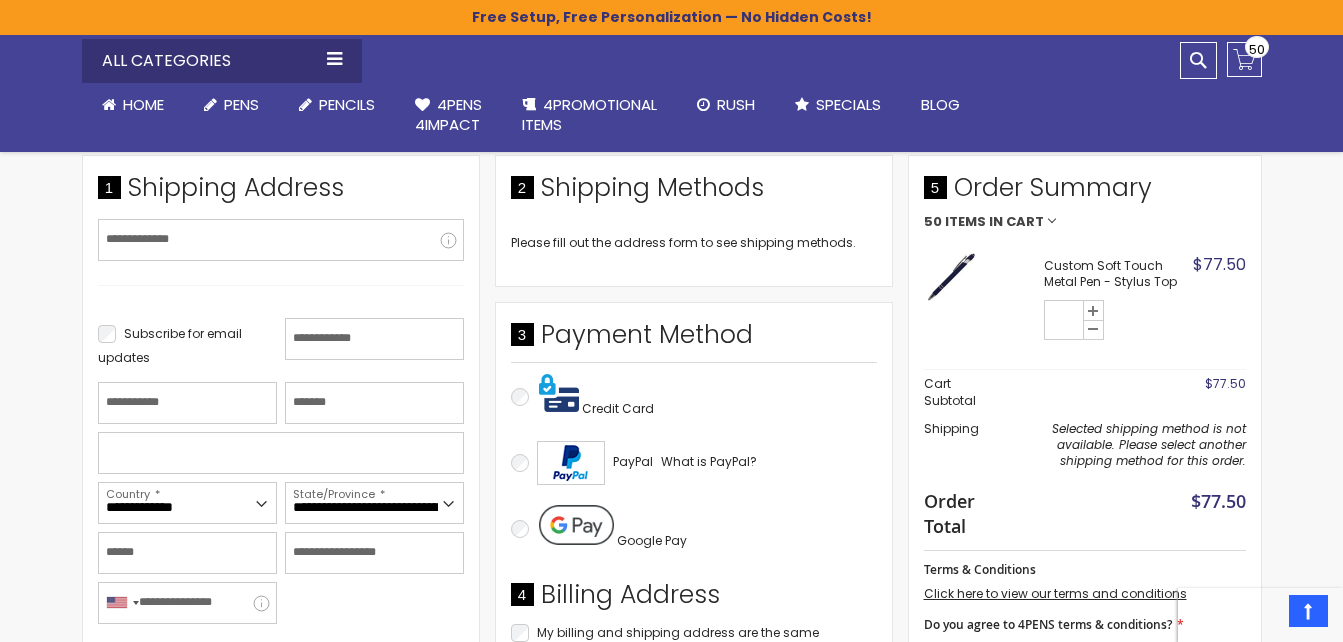 click at bounding box center (951, 276) 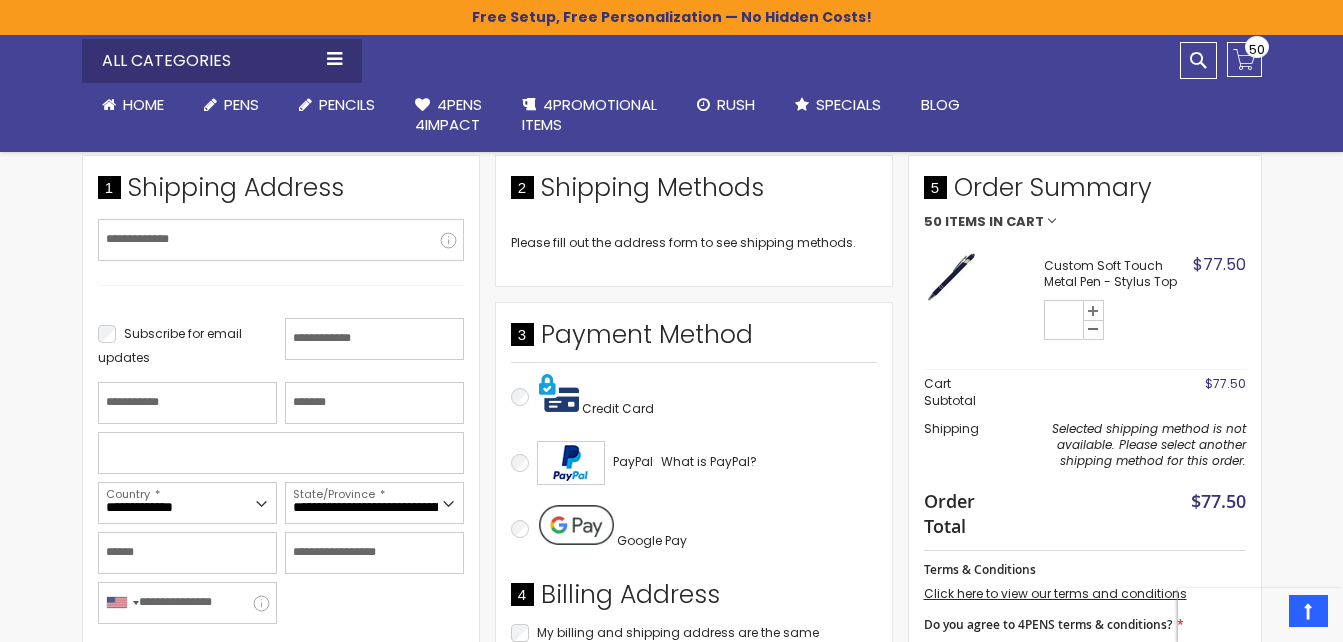click at bounding box center (1093, 329) 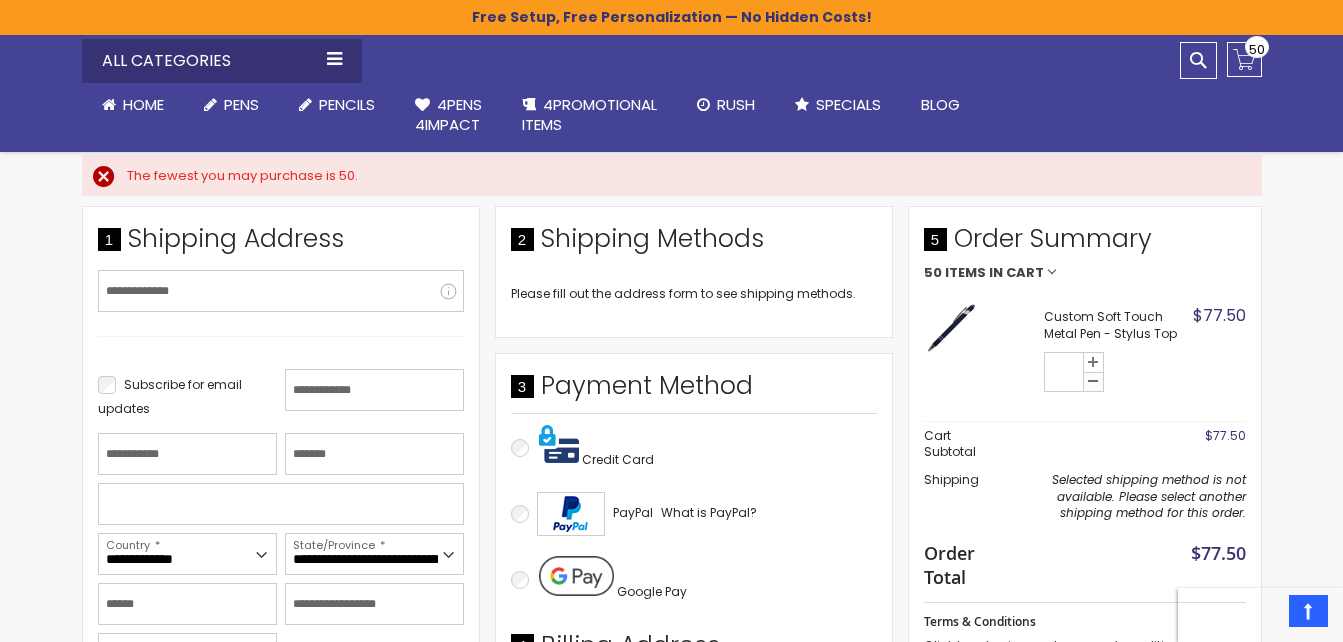 click at bounding box center [1093, 381] 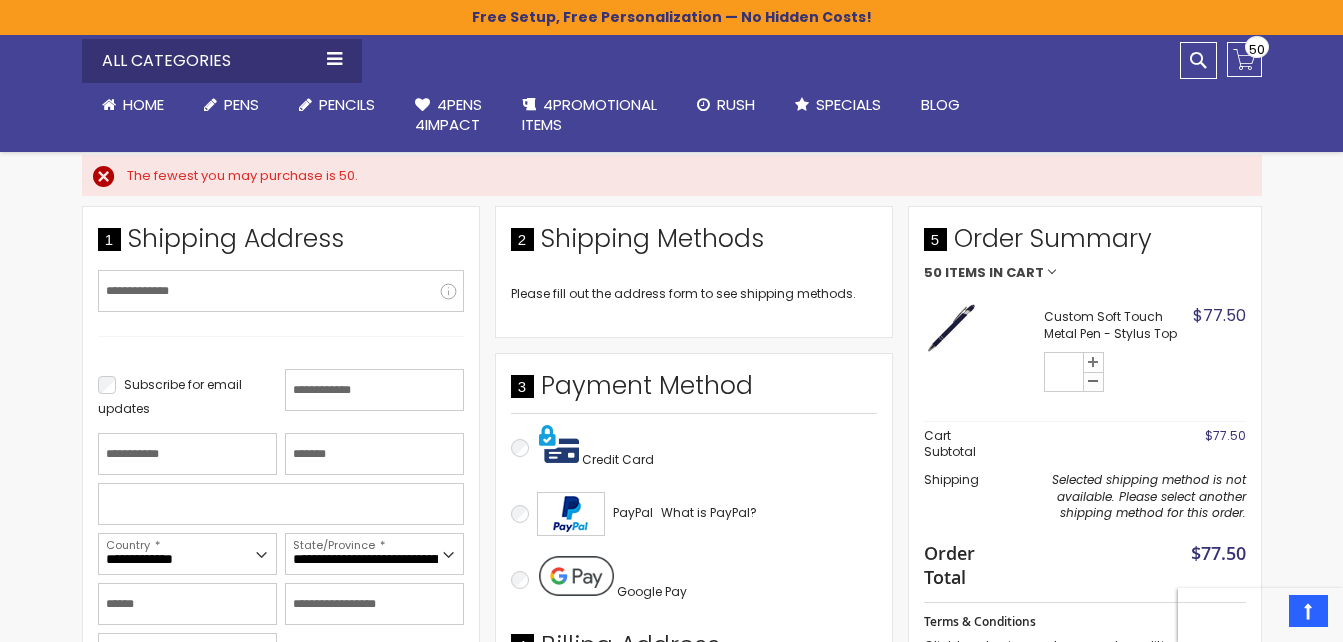 click at bounding box center (1093, 381) 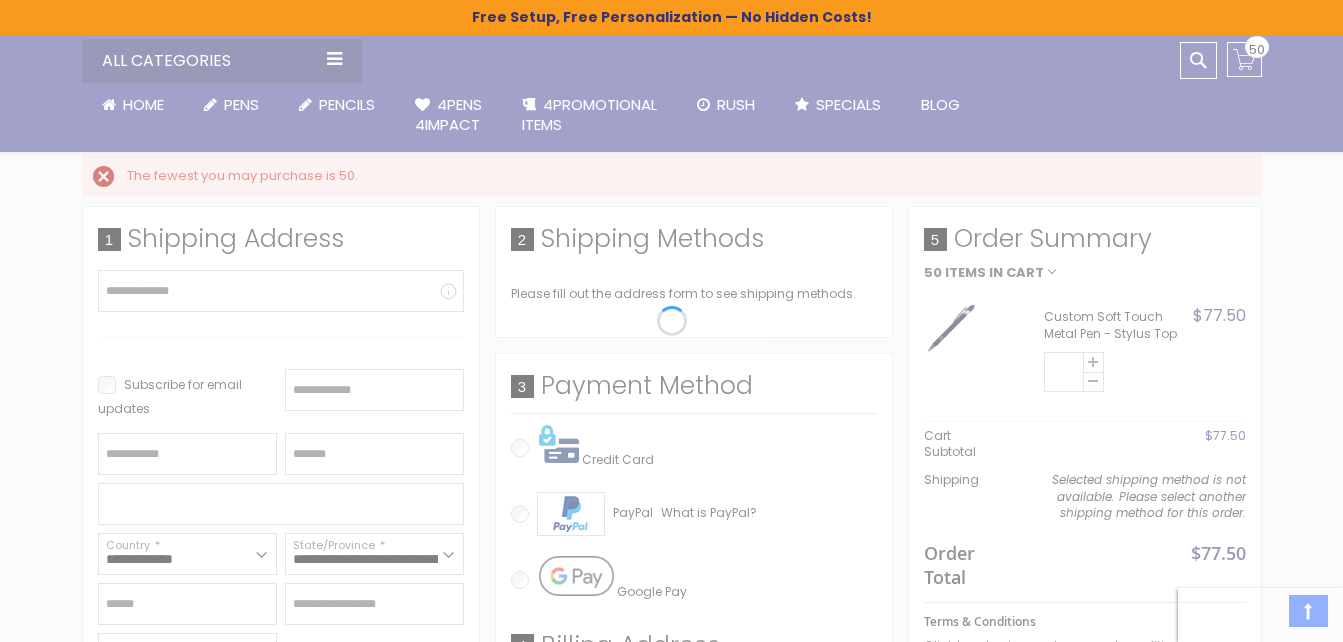 click on "Please wait..." at bounding box center (671, 321) 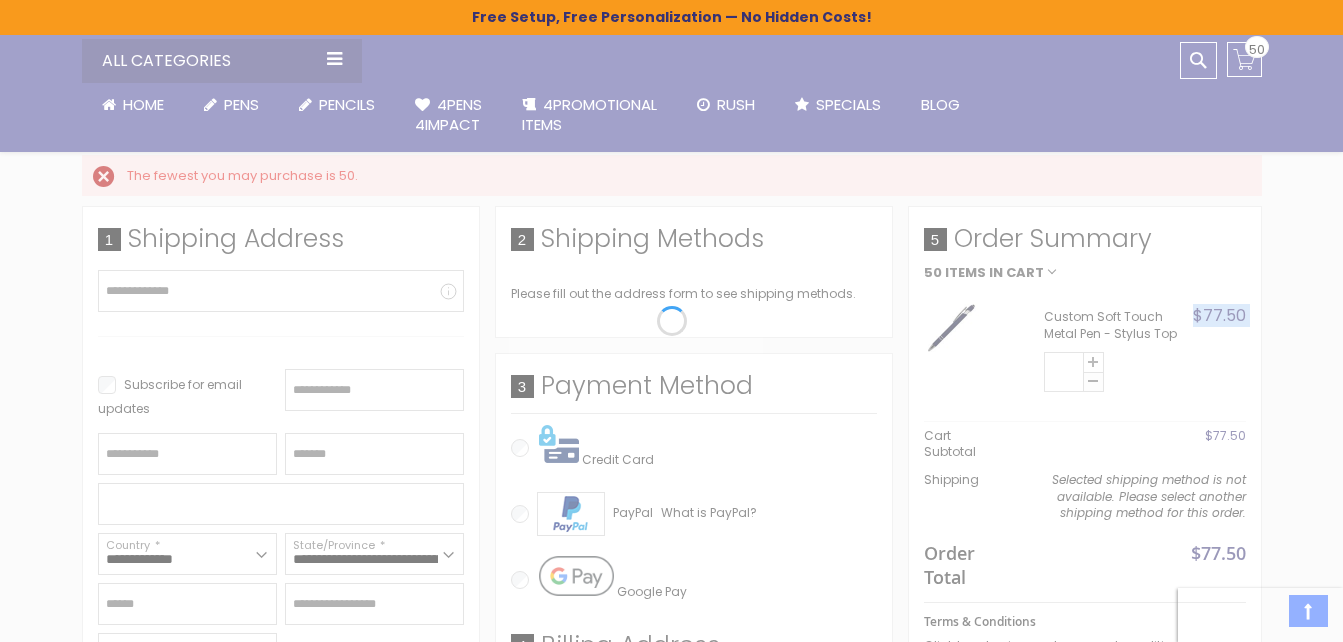 click at bounding box center (1093, 381) 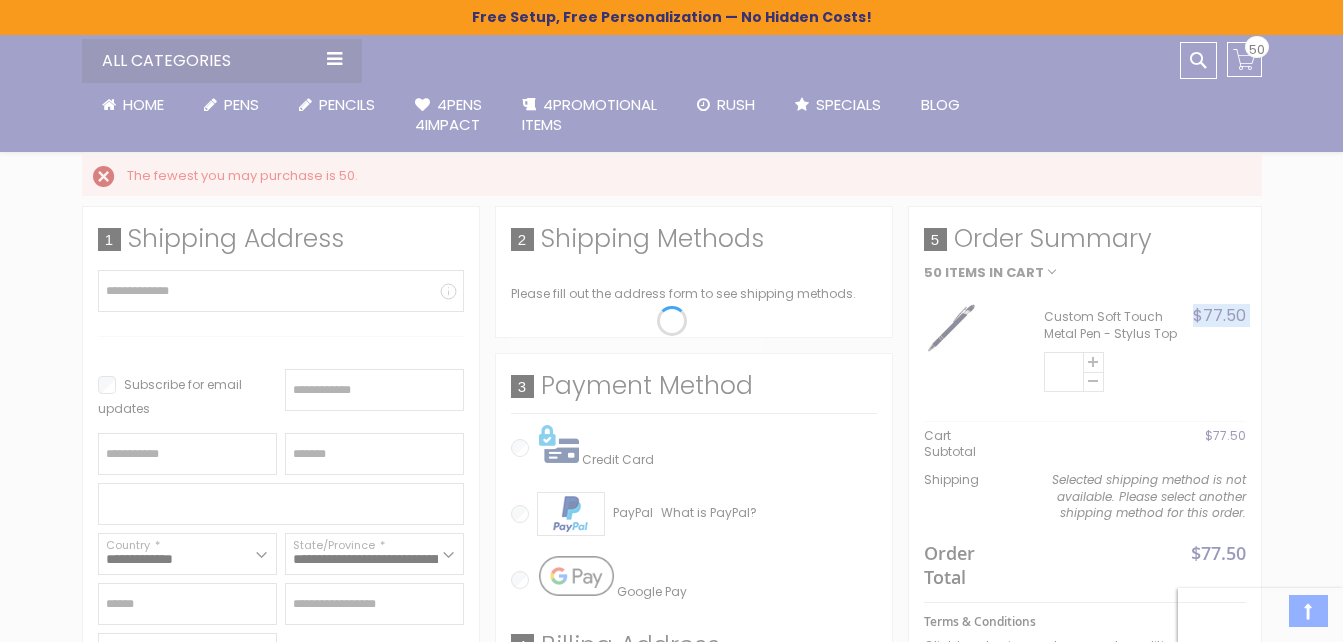 click on "Please wait..." at bounding box center [671, 321] 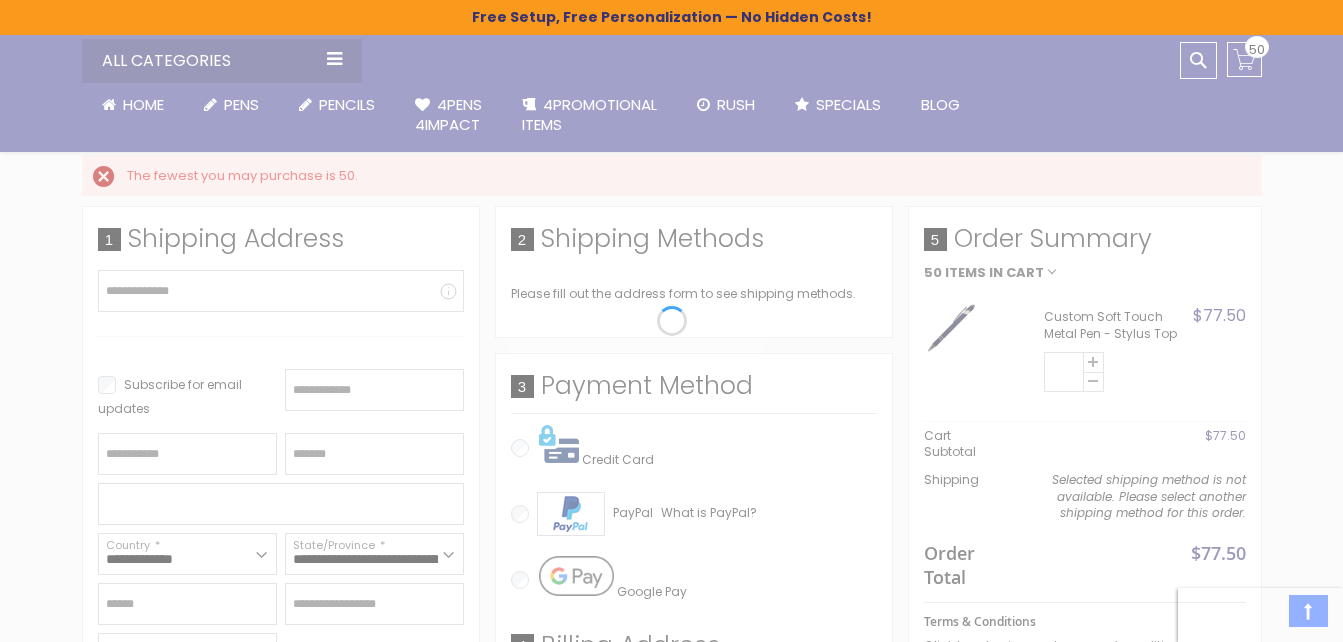 click on "Please wait..." at bounding box center (671, 321) 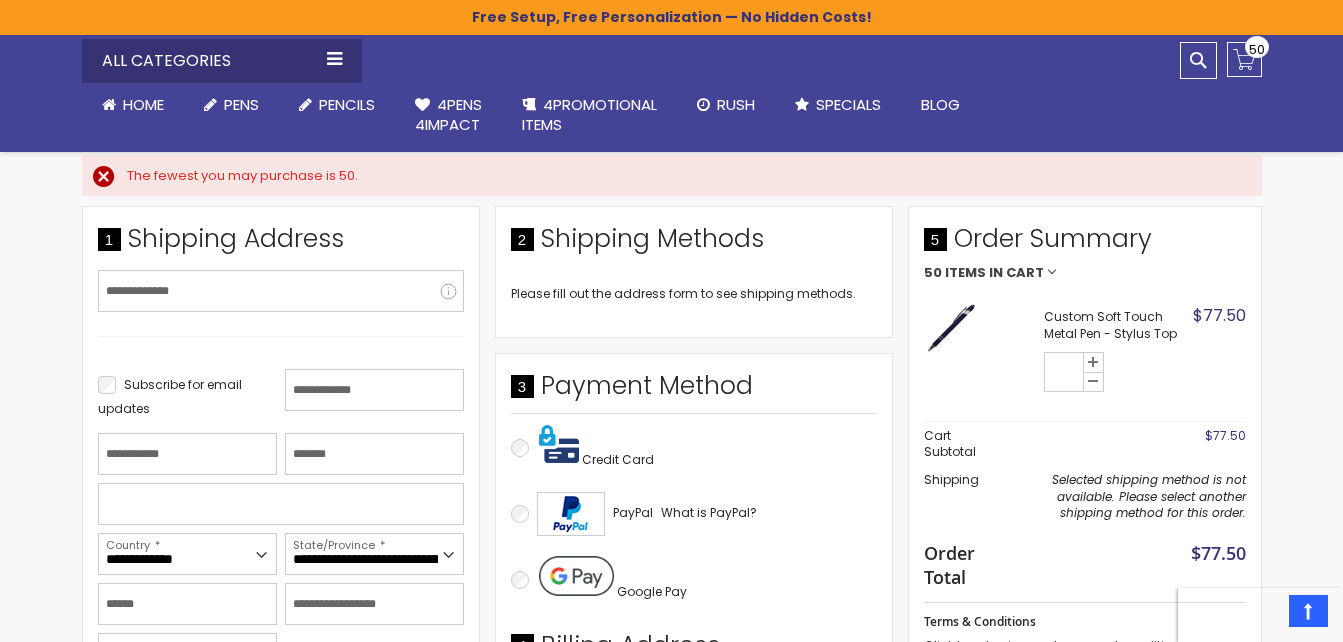 drag, startPoint x: 1093, startPoint y: 382, endPoint x: 951, endPoint y: 311, distance: 158.76083 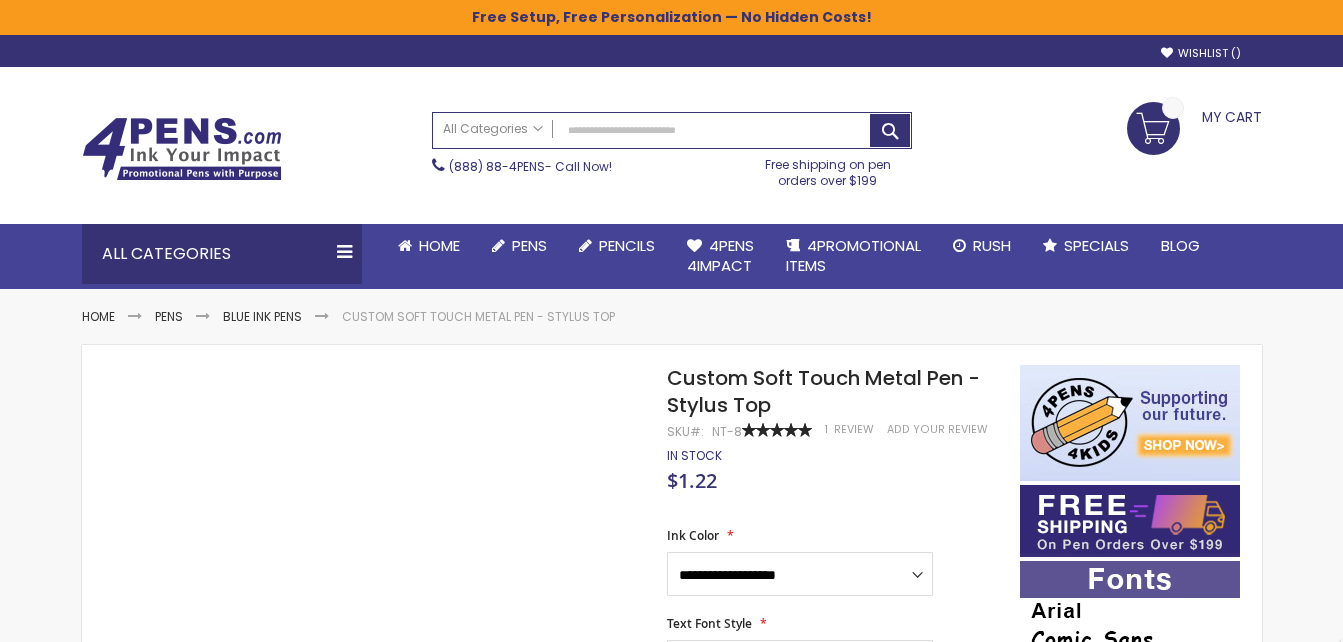 scroll, scrollTop: 0, scrollLeft: 0, axis: both 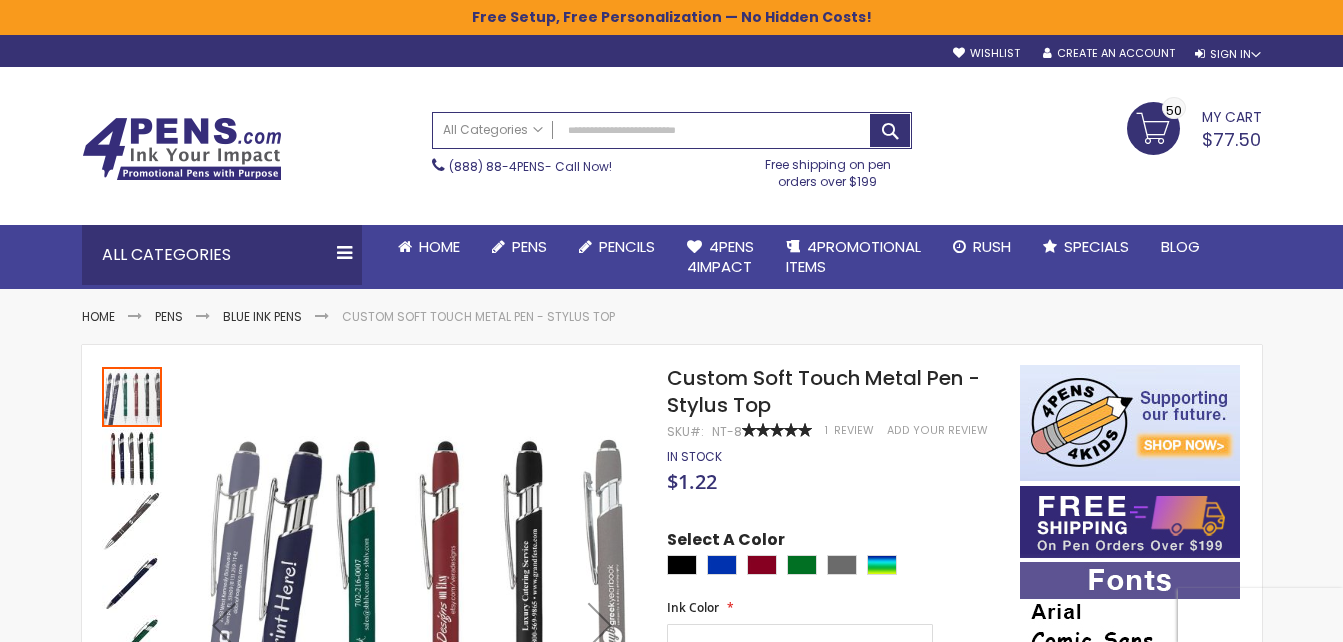 click on "My Cart
$77.50
50
50
items" at bounding box center (1194, 127) 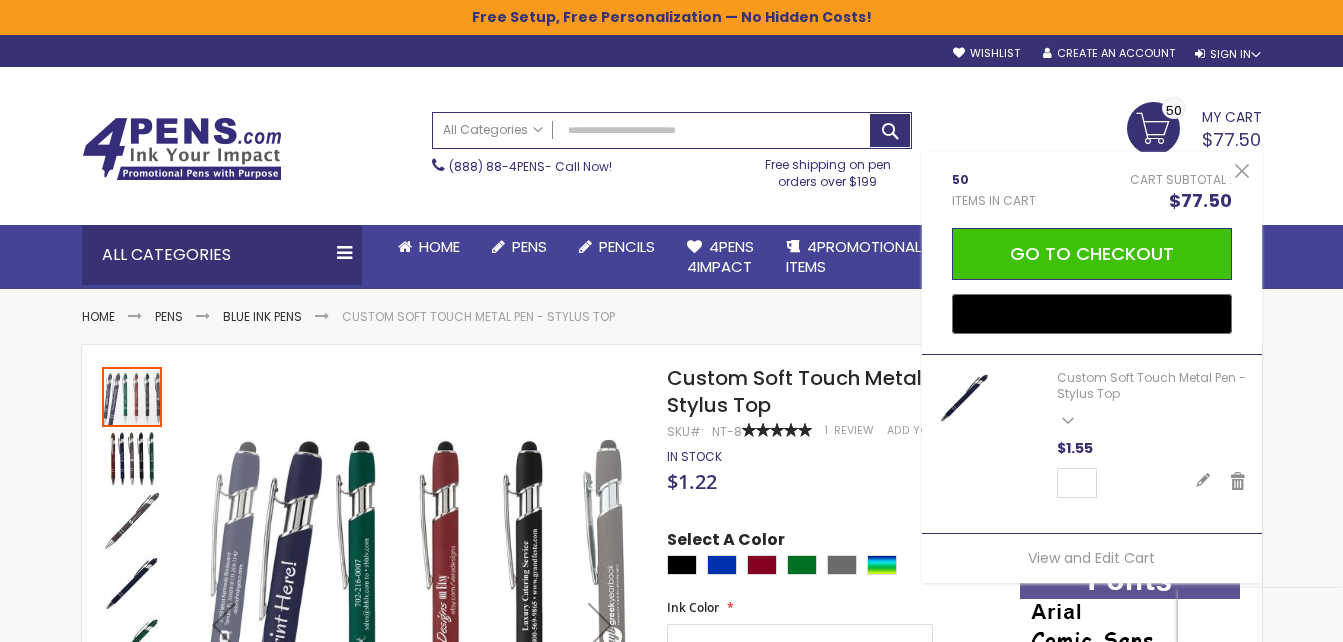 click on "50" at bounding box center (994, 180) 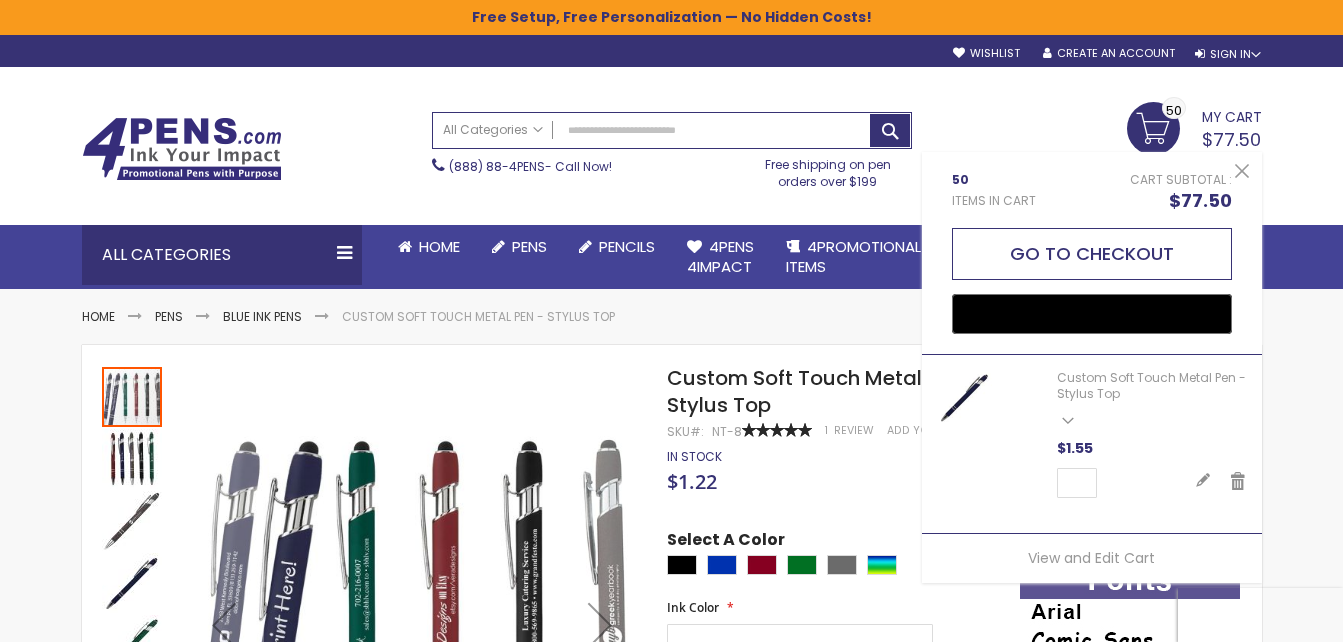 click on "Go to Checkout" at bounding box center (1092, 254) 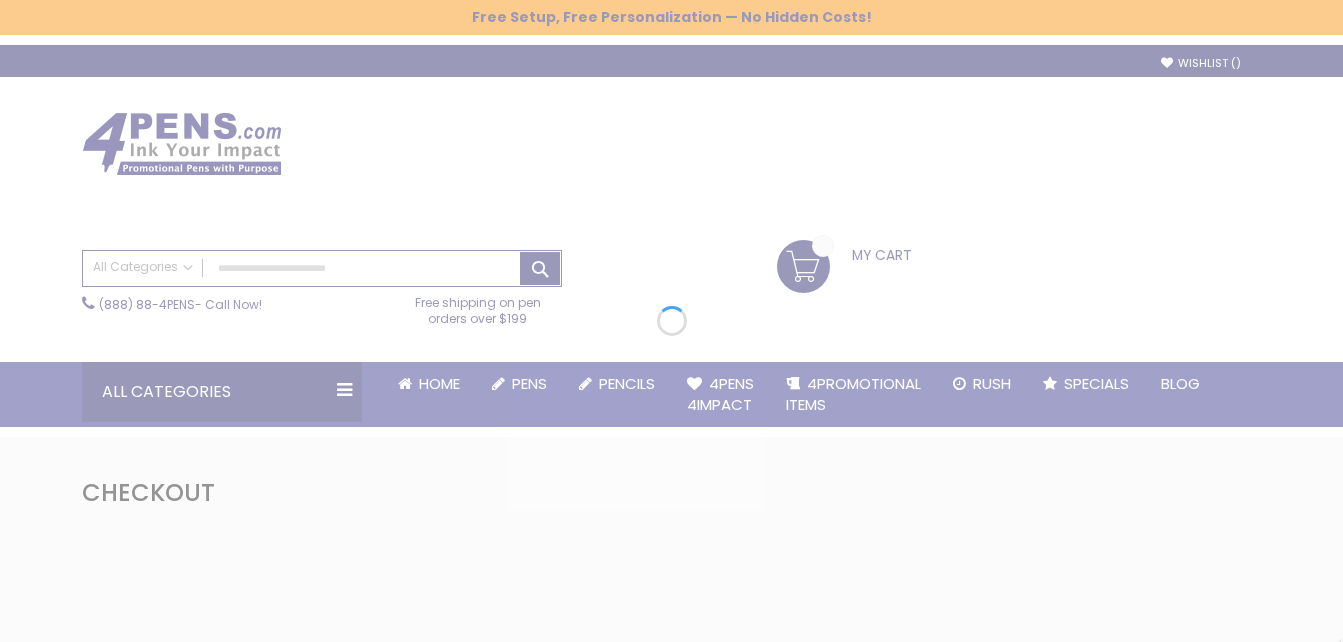 scroll, scrollTop: 0, scrollLeft: 0, axis: both 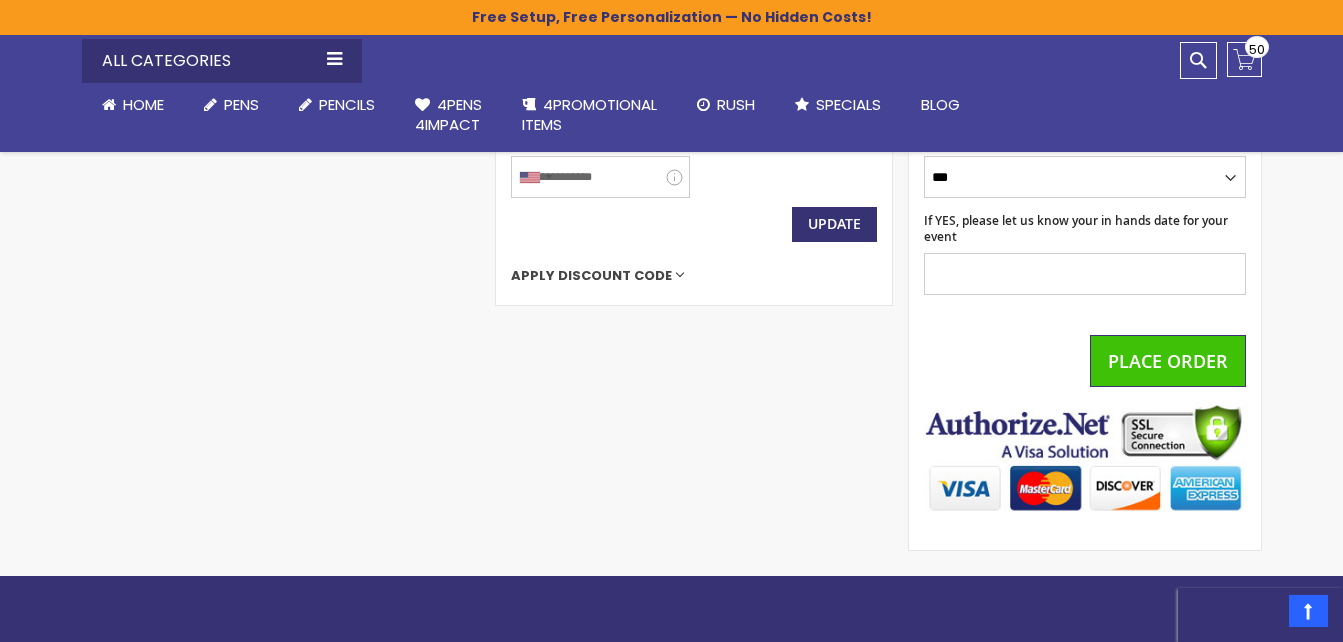 click on "Apply Discount Code" at bounding box center [694, 276] 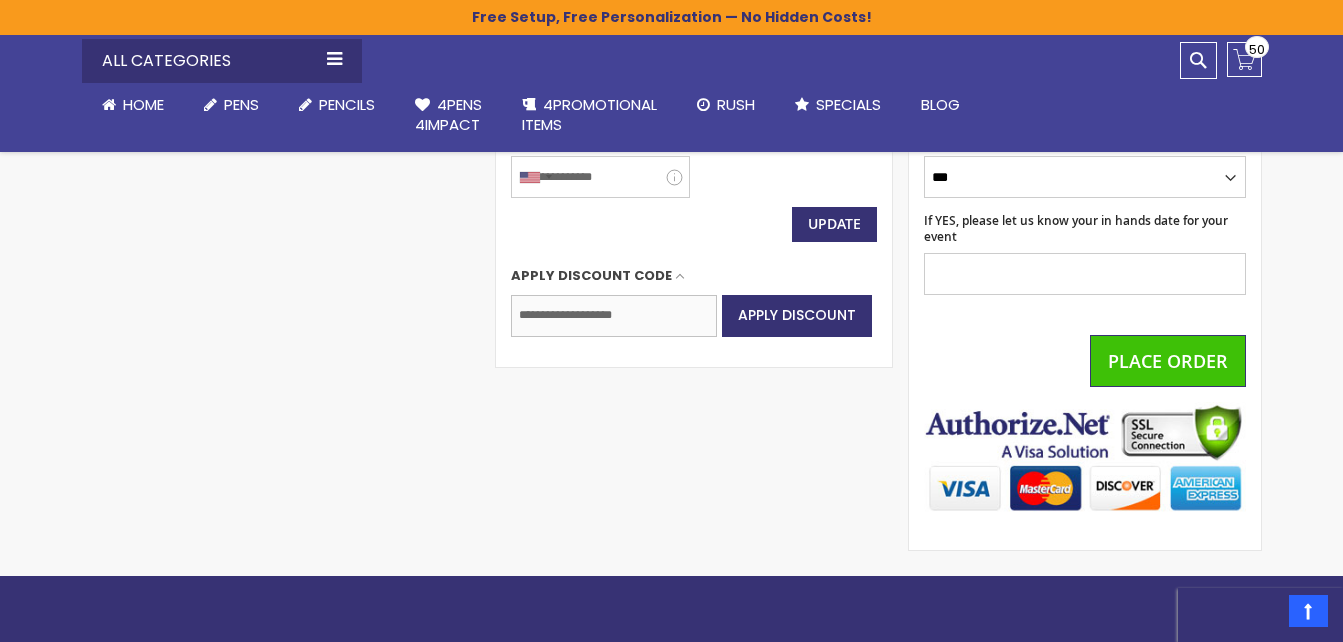 click on "Enter discount code" at bounding box center (614, 316) 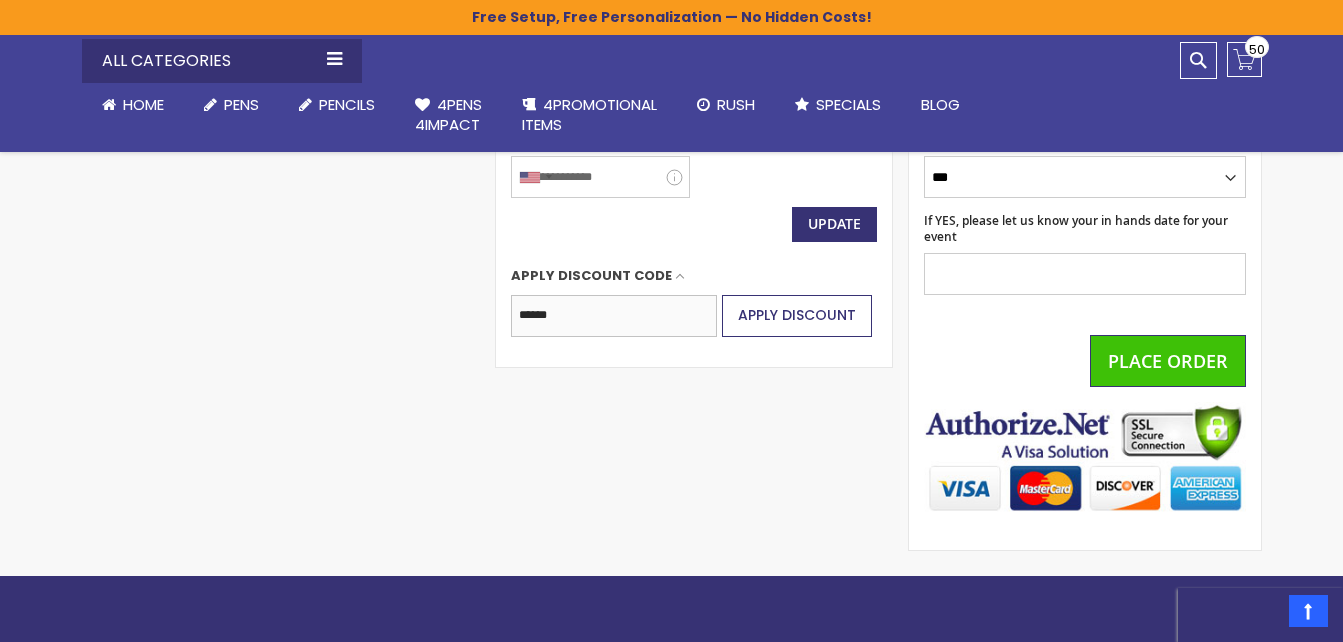type on "******" 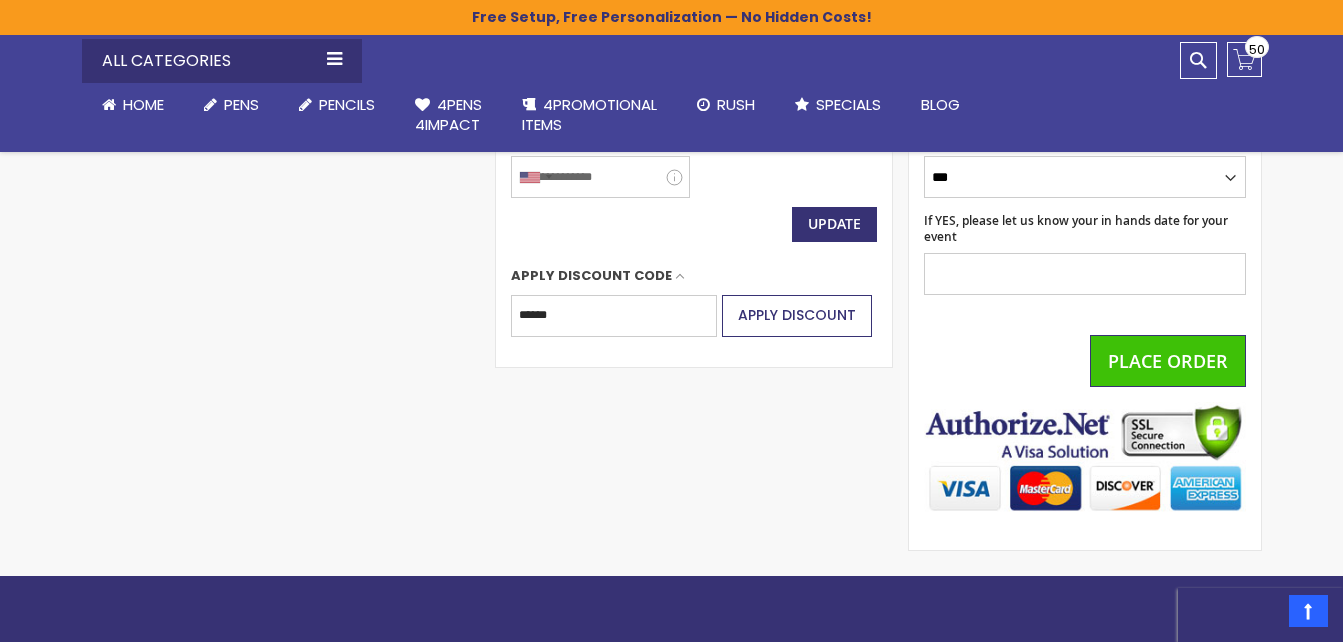 click on "Apply Discount" at bounding box center [797, 315] 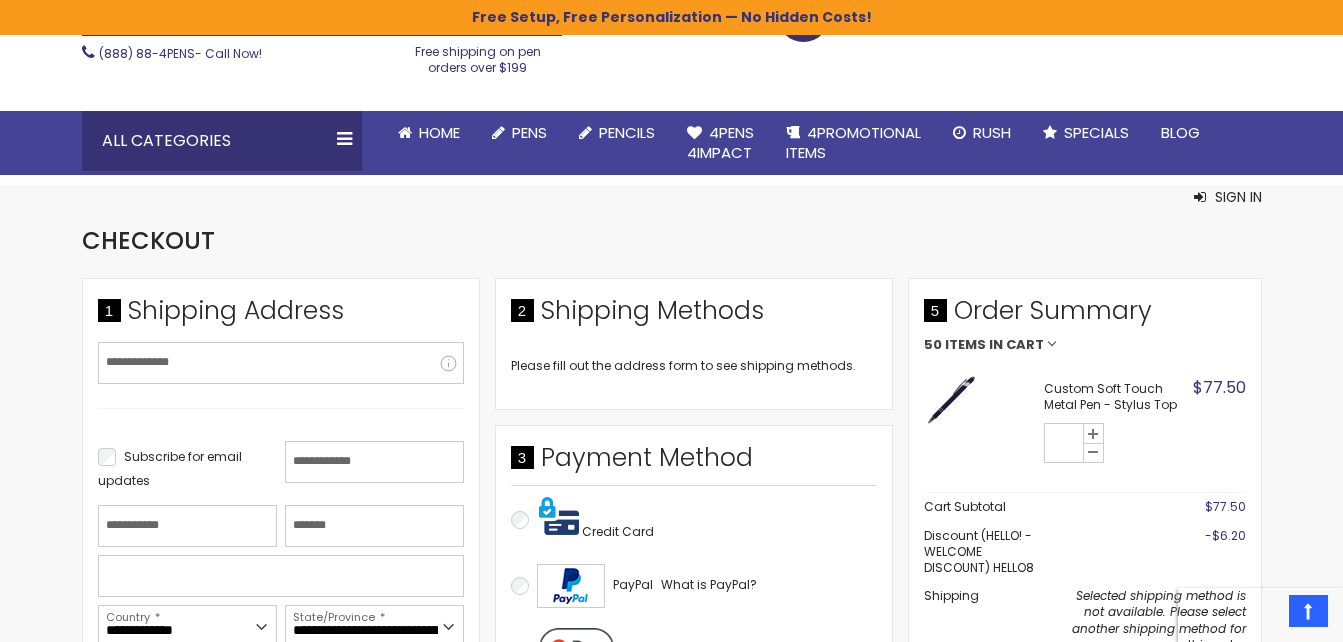 scroll, scrollTop: 244, scrollLeft: 0, axis: vertical 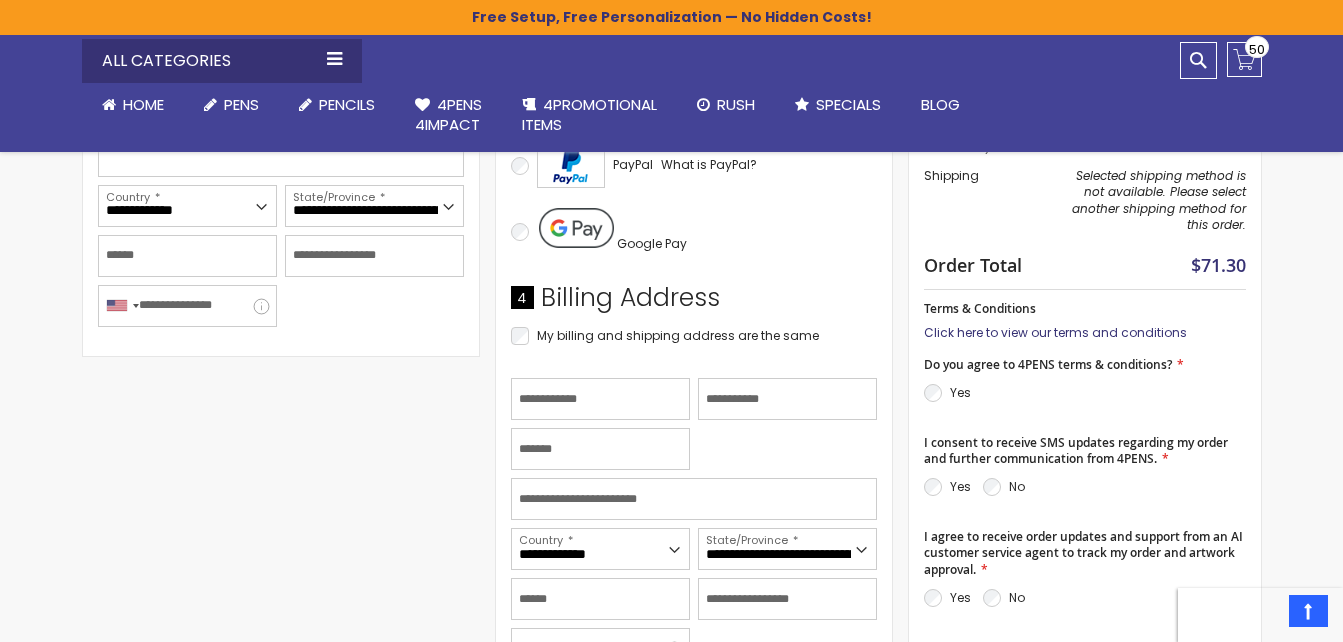 click on "Click here to view our terms and conditions" at bounding box center (1055, 332) 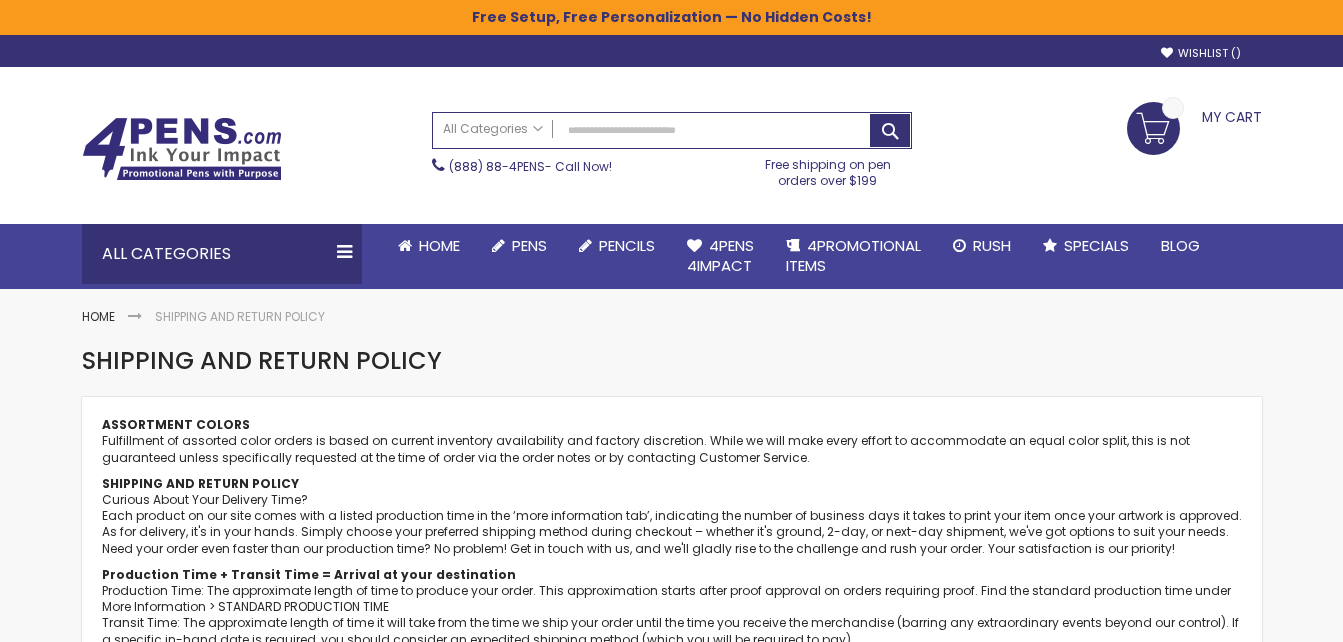 scroll, scrollTop: 0, scrollLeft: 0, axis: both 